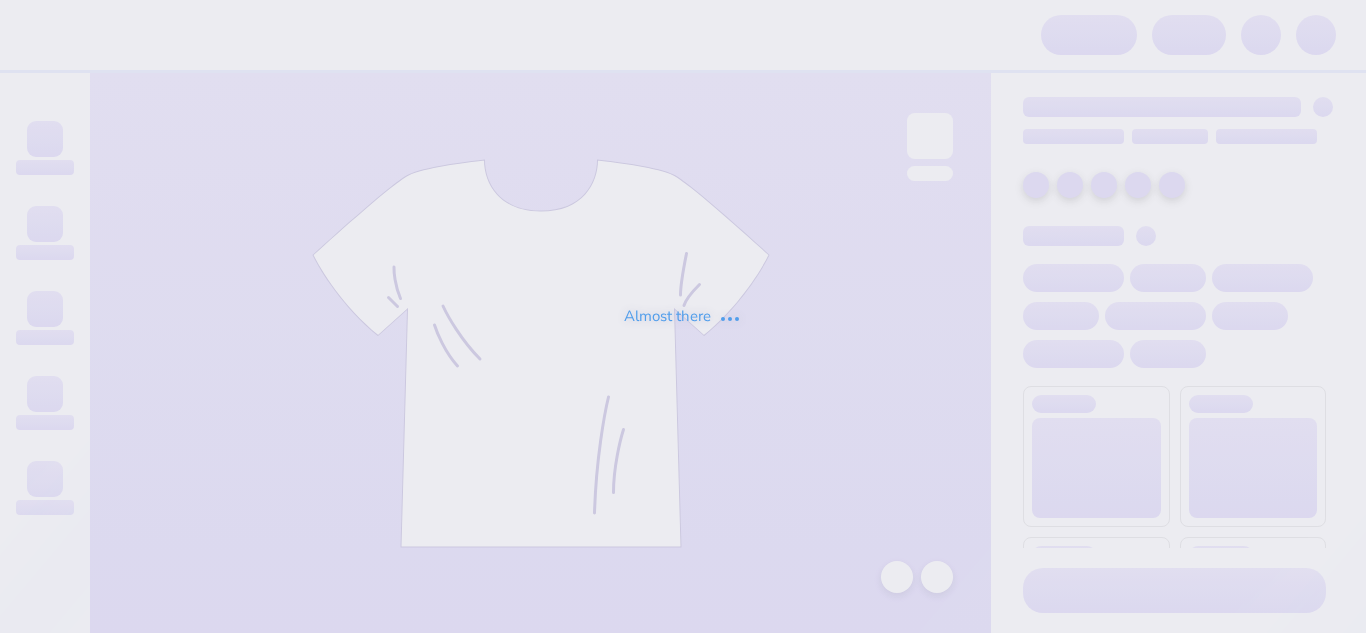 scroll, scrollTop: 0, scrollLeft: 0, axis: both 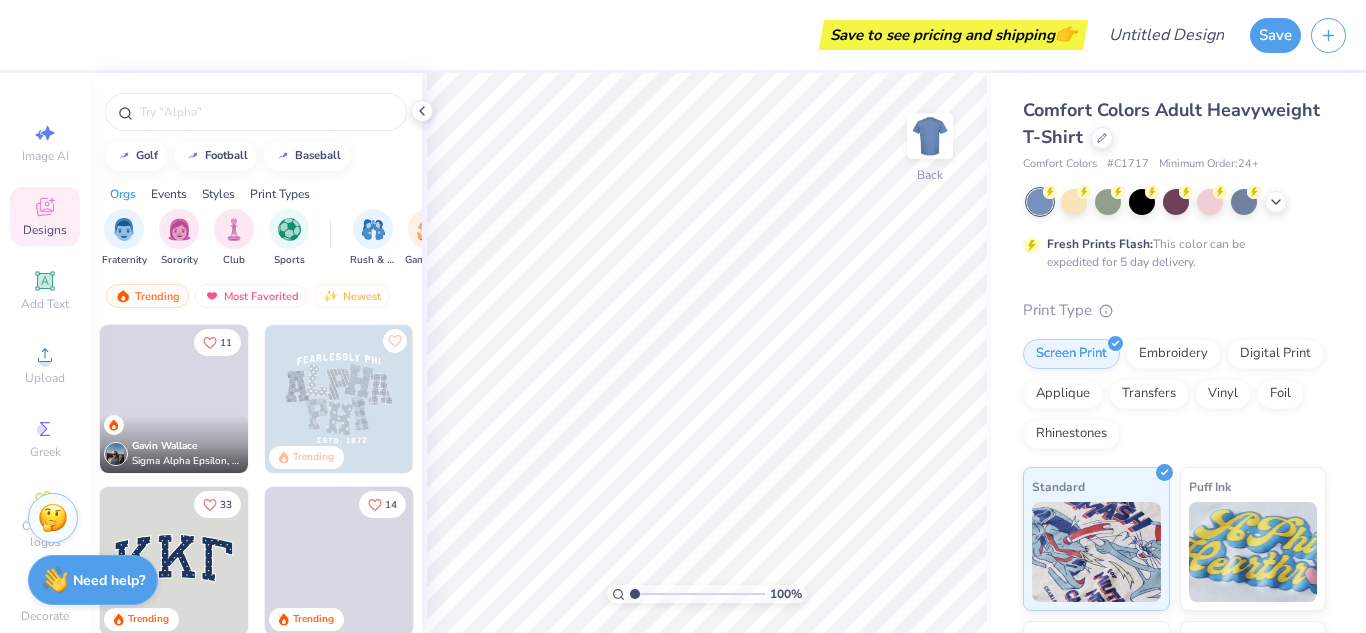 click at bounding box center [1142, 202] 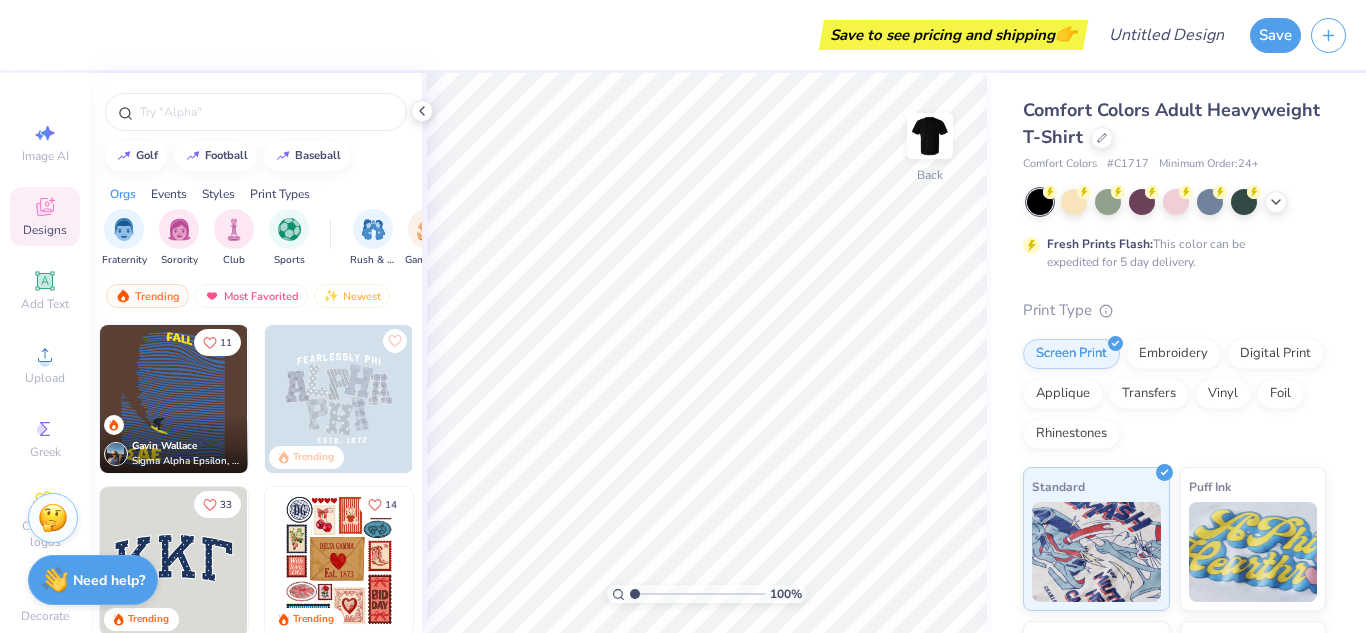 scroll, scrollTop: 54, scrollLeft: 0, axis: vertical 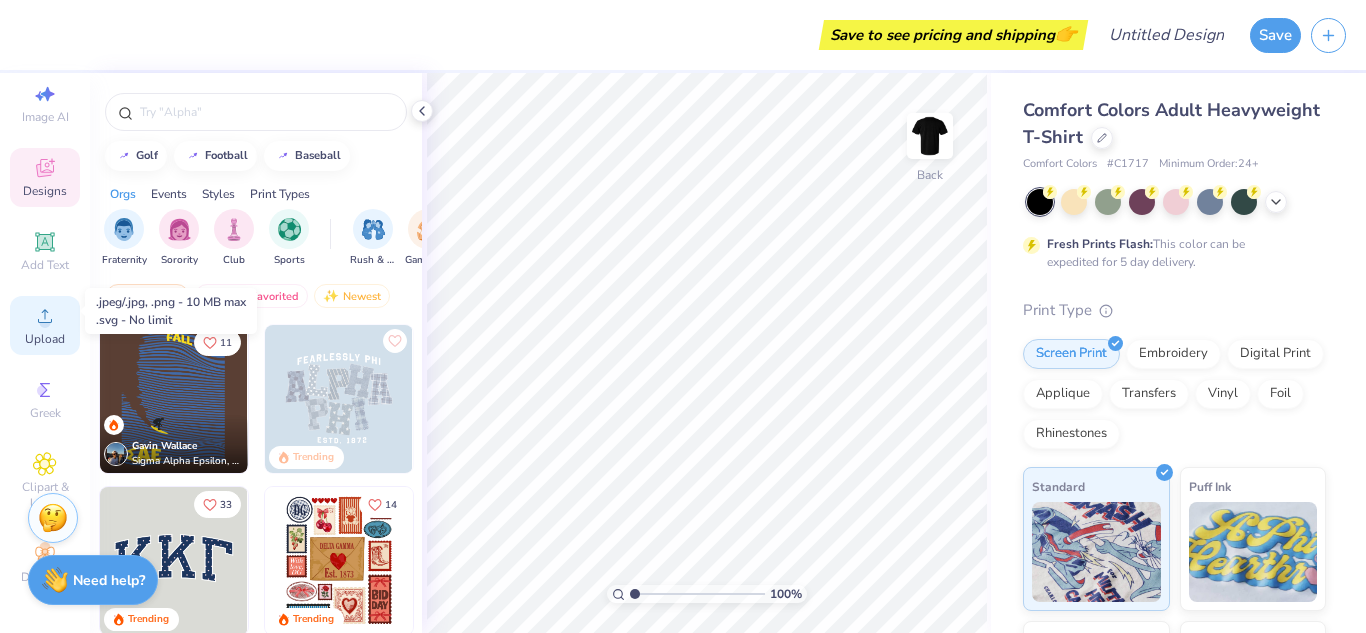 click on "Upload" at bounding box center [45, 325] 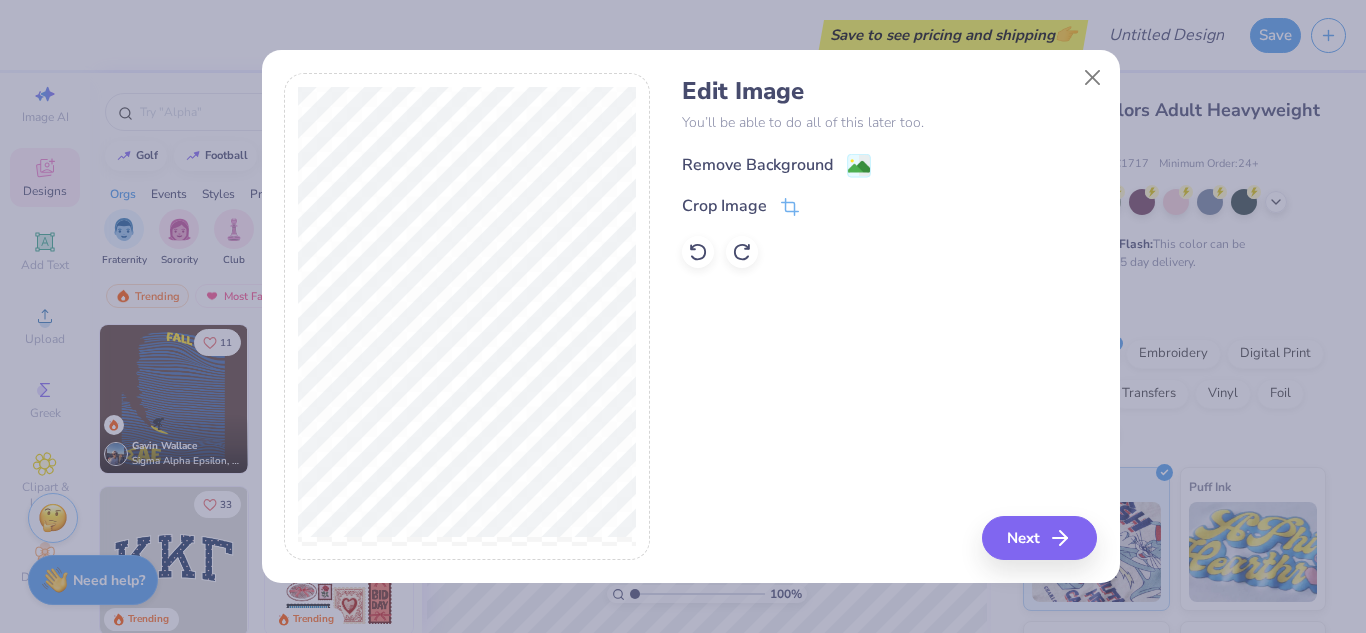 click on "Remove Background" at bounding box center (757, 165) 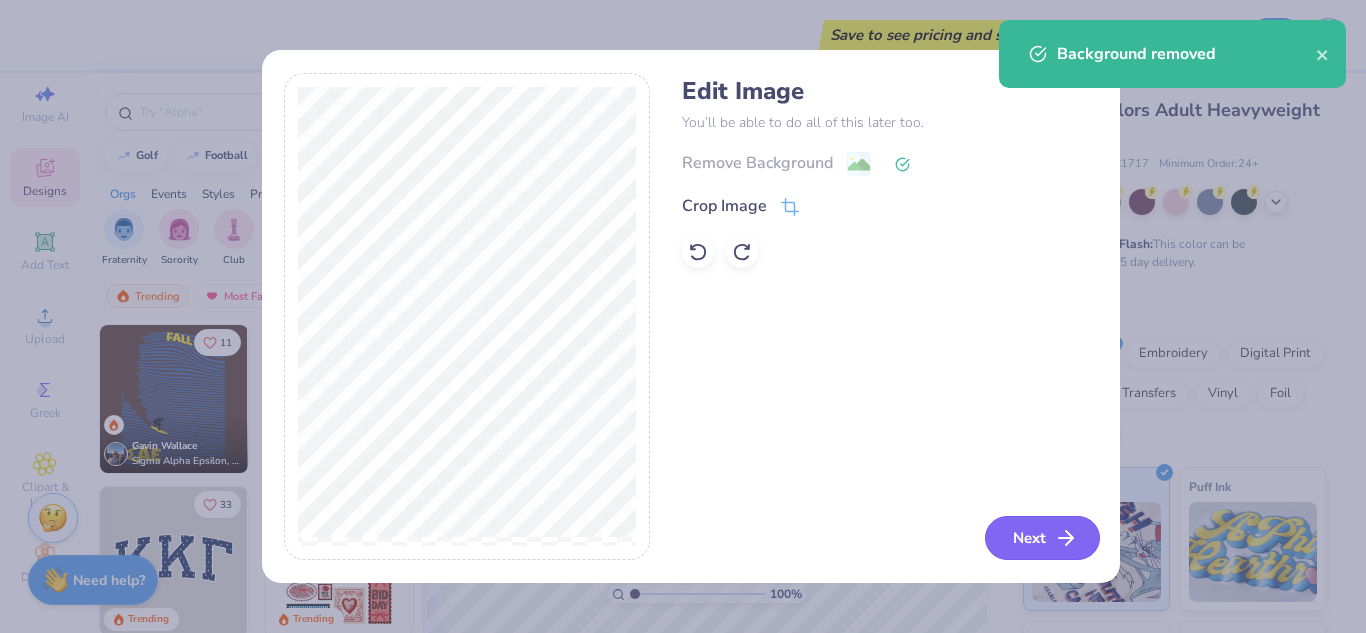 click on "Next" at bounding box center (1042, 538) 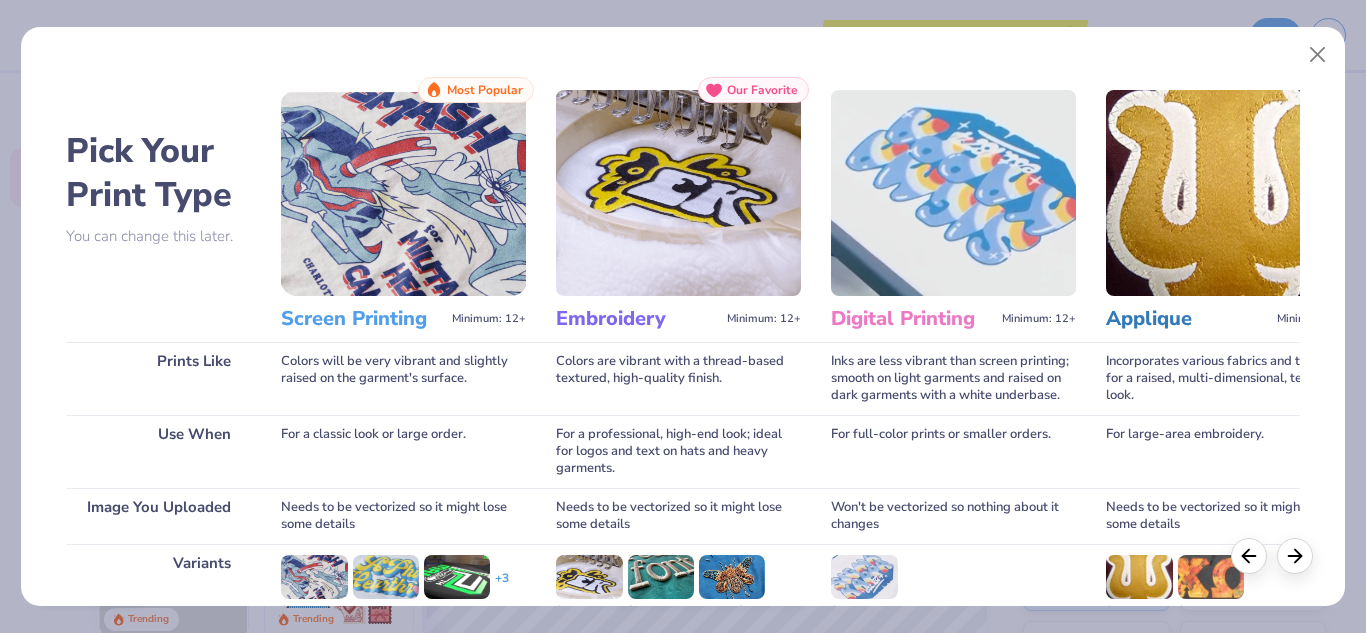 click at bounding box center (953, 193) 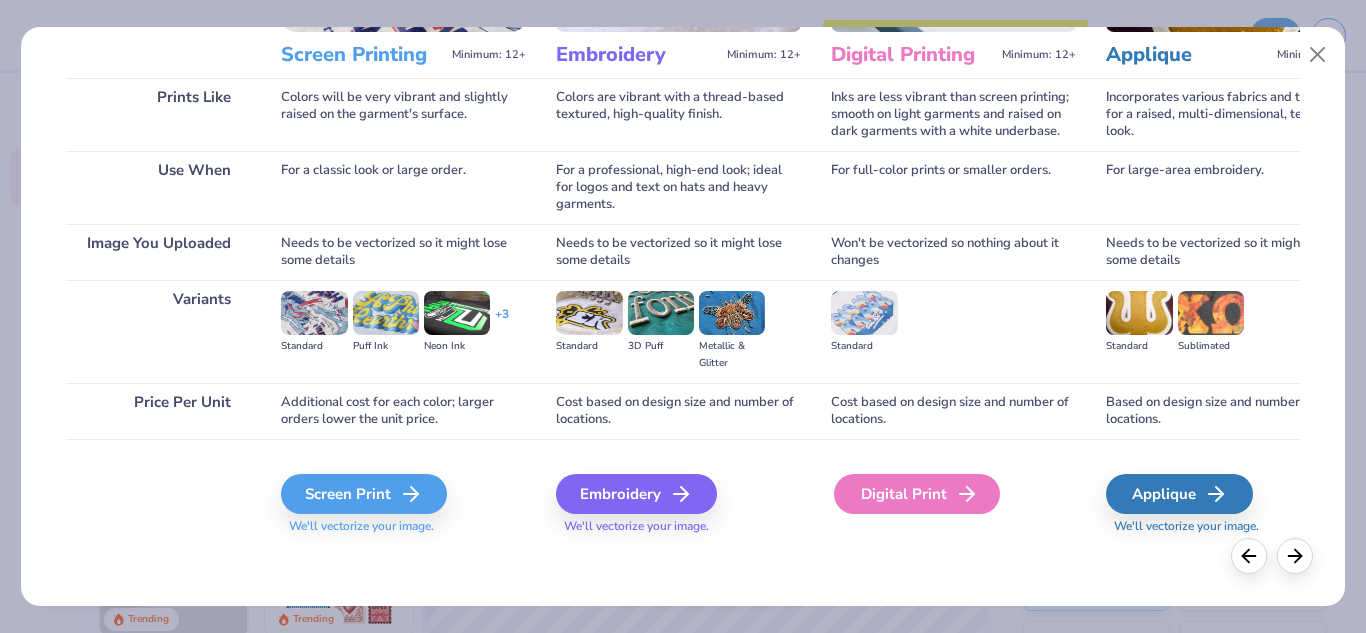 click on "Digital Print" at bounding box center [917, 494] 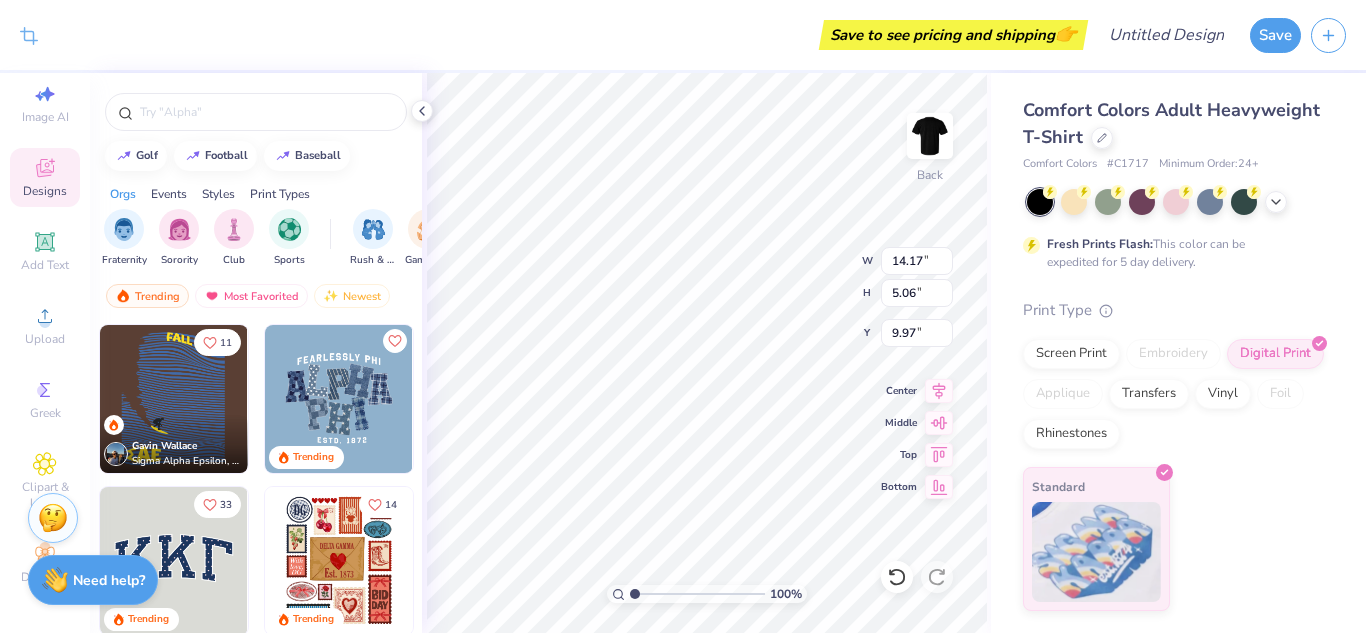 type on "12.54" 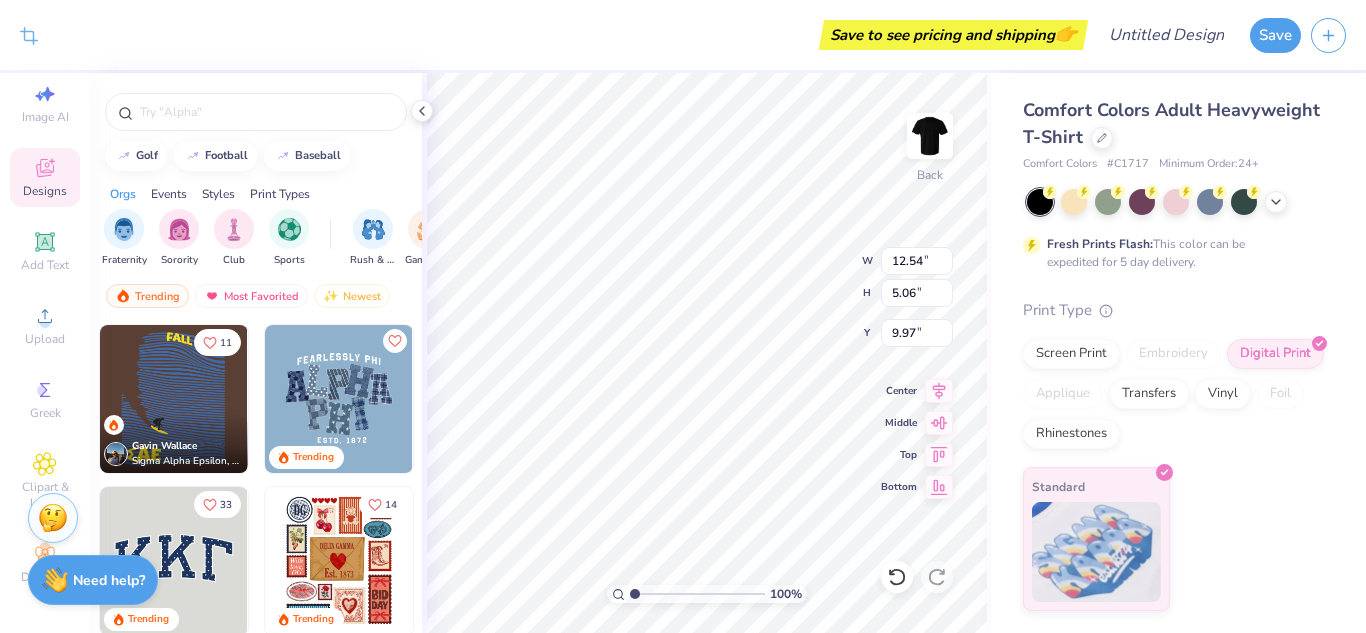 type on "4.48" 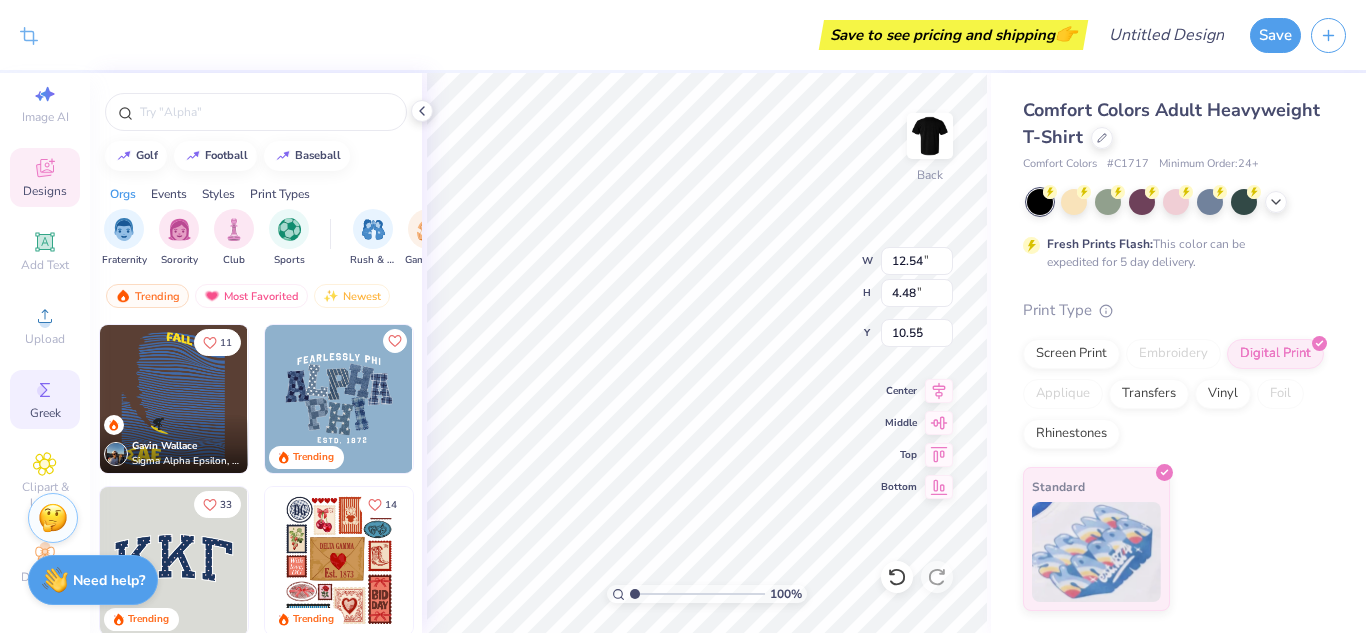 type on "6.80" 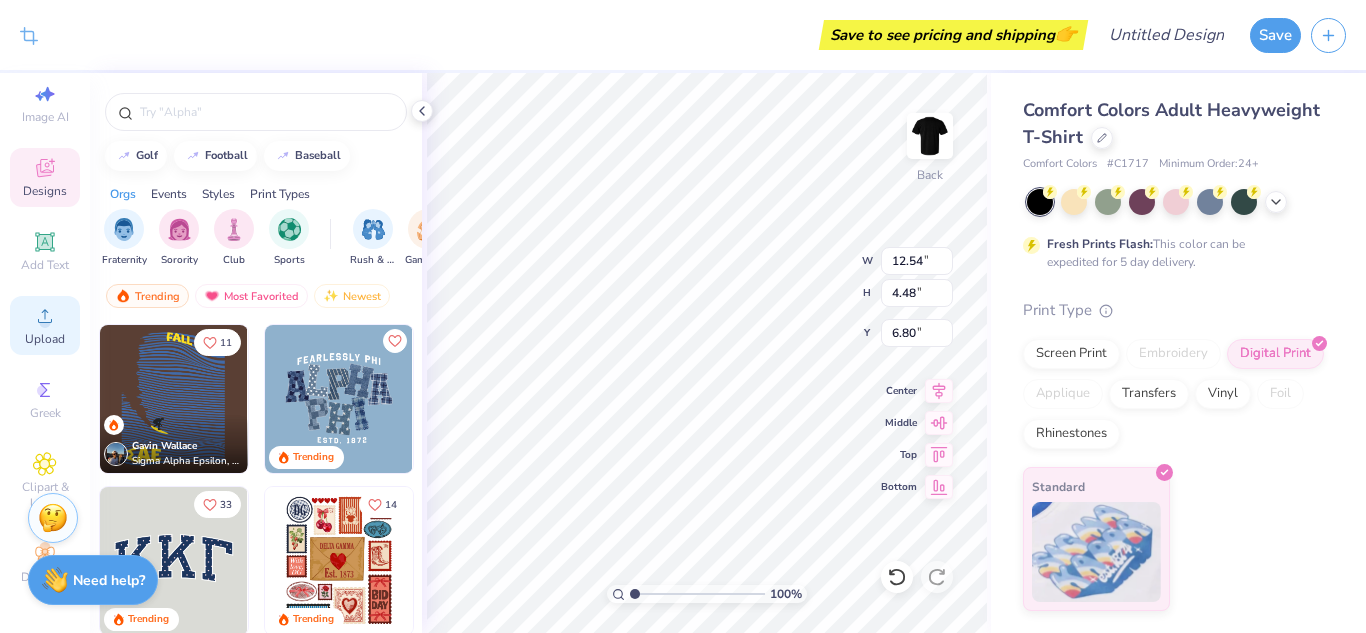 click on "Upload" at bounding box center [45, 325] 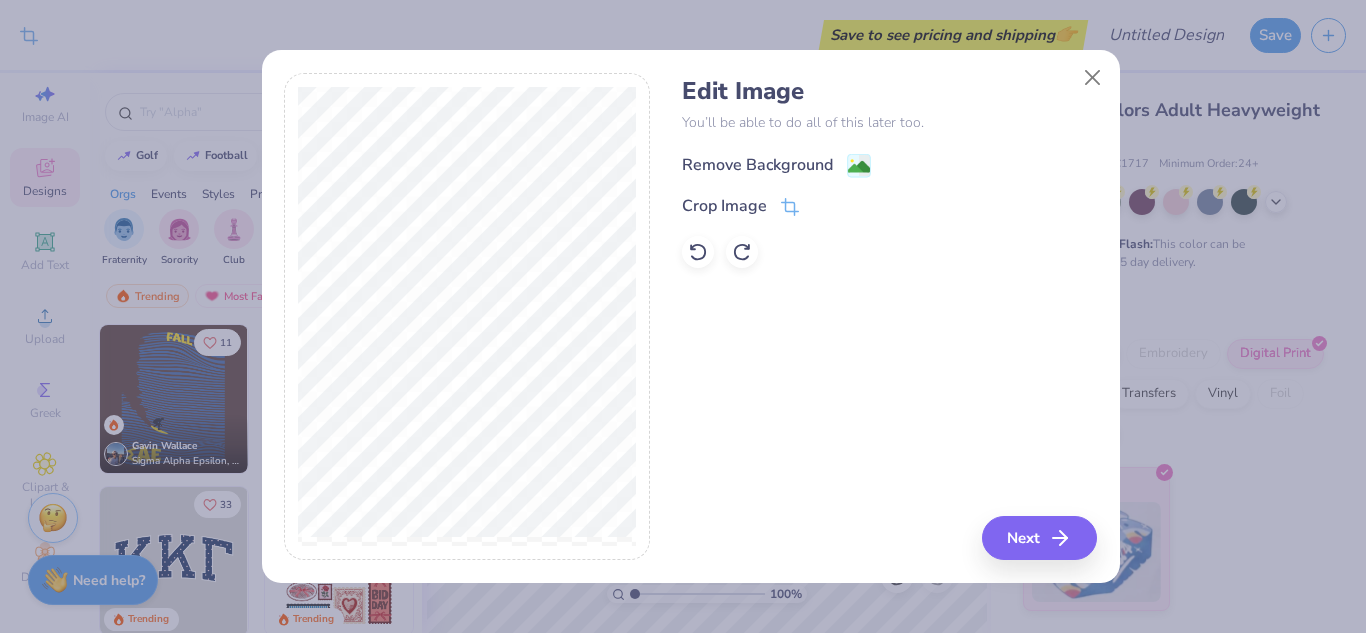 click on "Remove Background" at bounding box center [757, 165] 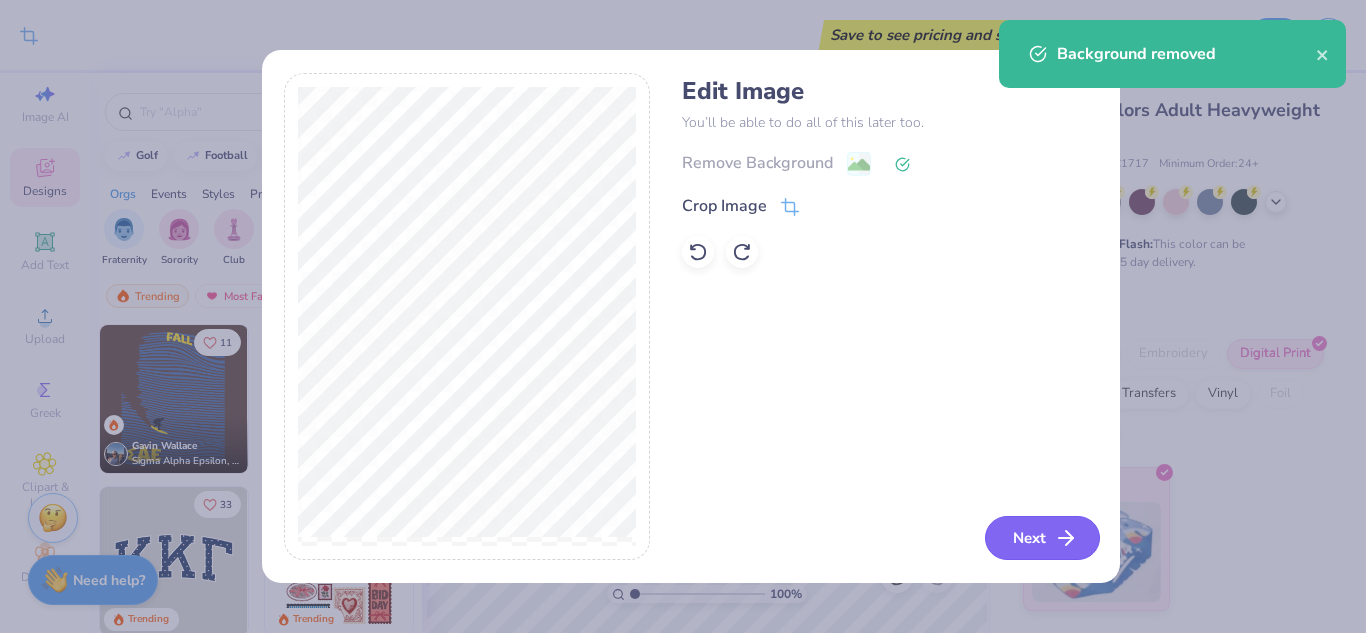 click on "Next" at bounding box center (1042, 538) 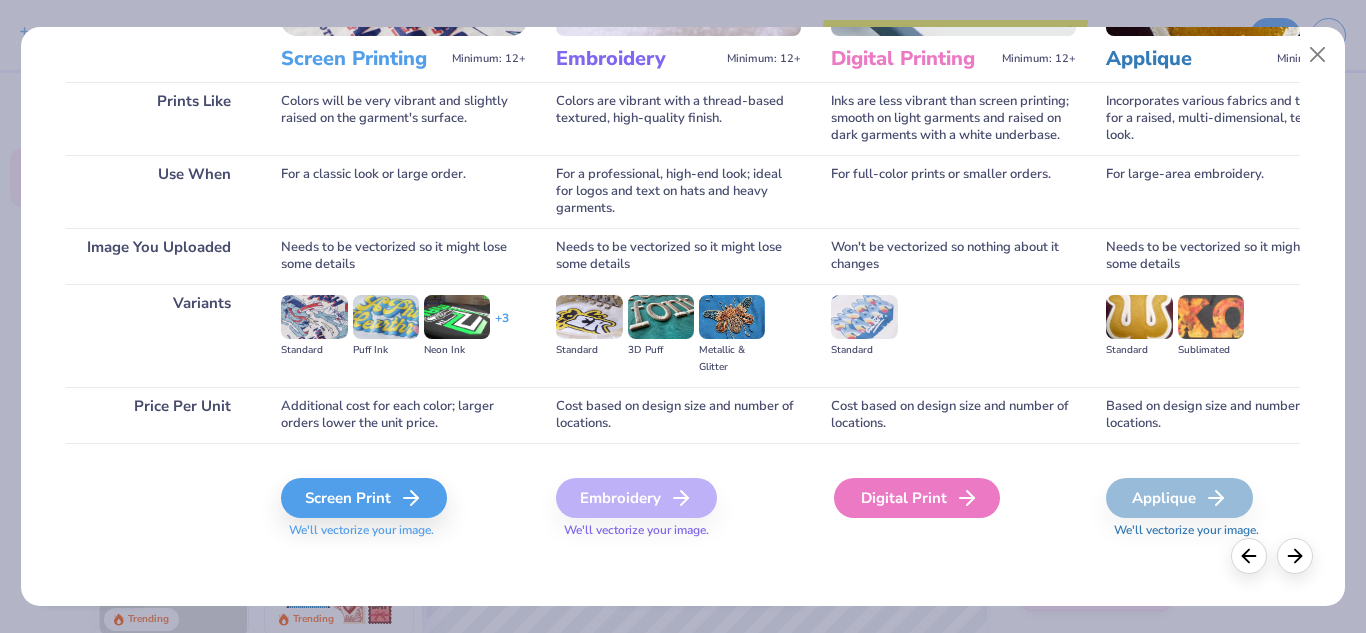 scroll, scrollTop: 264, scrollLeft: 0, axis: vertical 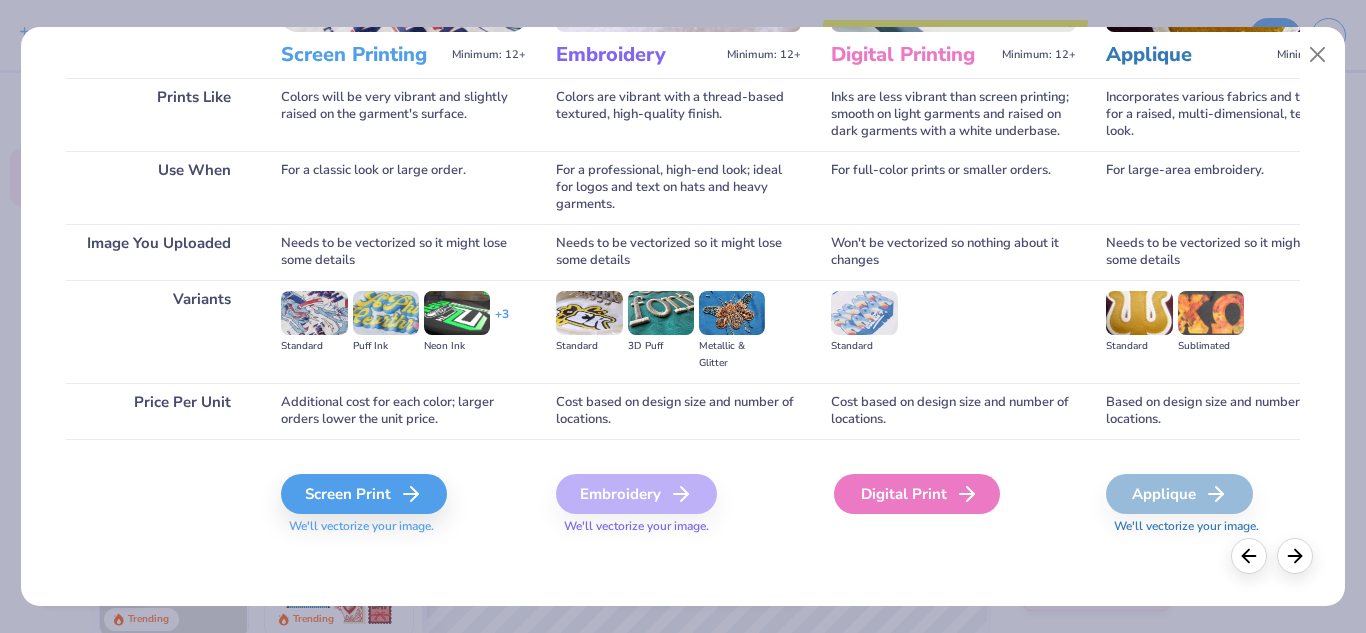 click on "Digital Print" at bounding box center [917, 494] 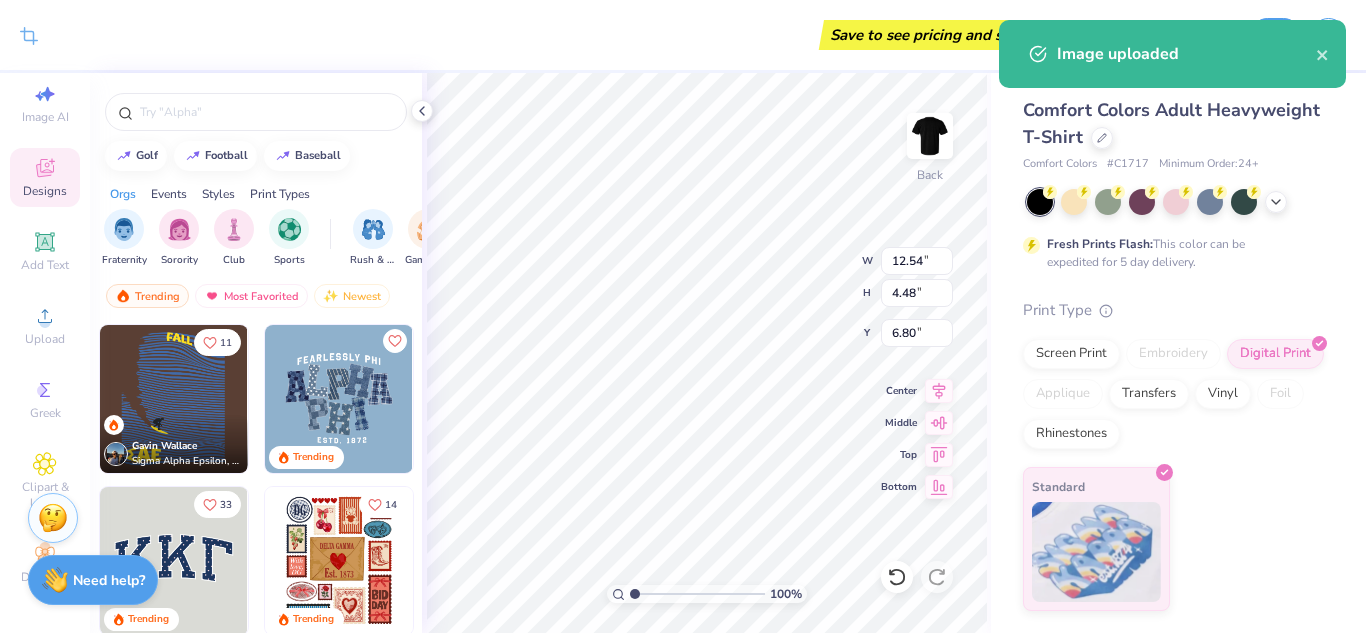 type on "14.17" 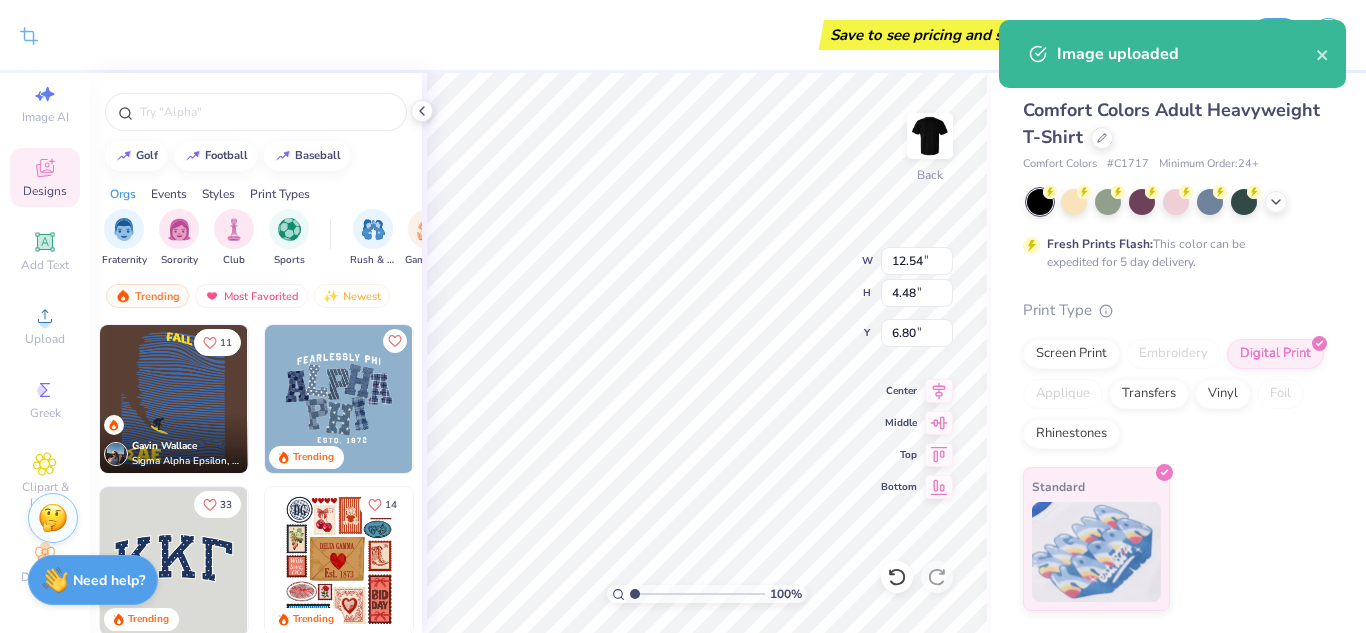 type on "1.57" 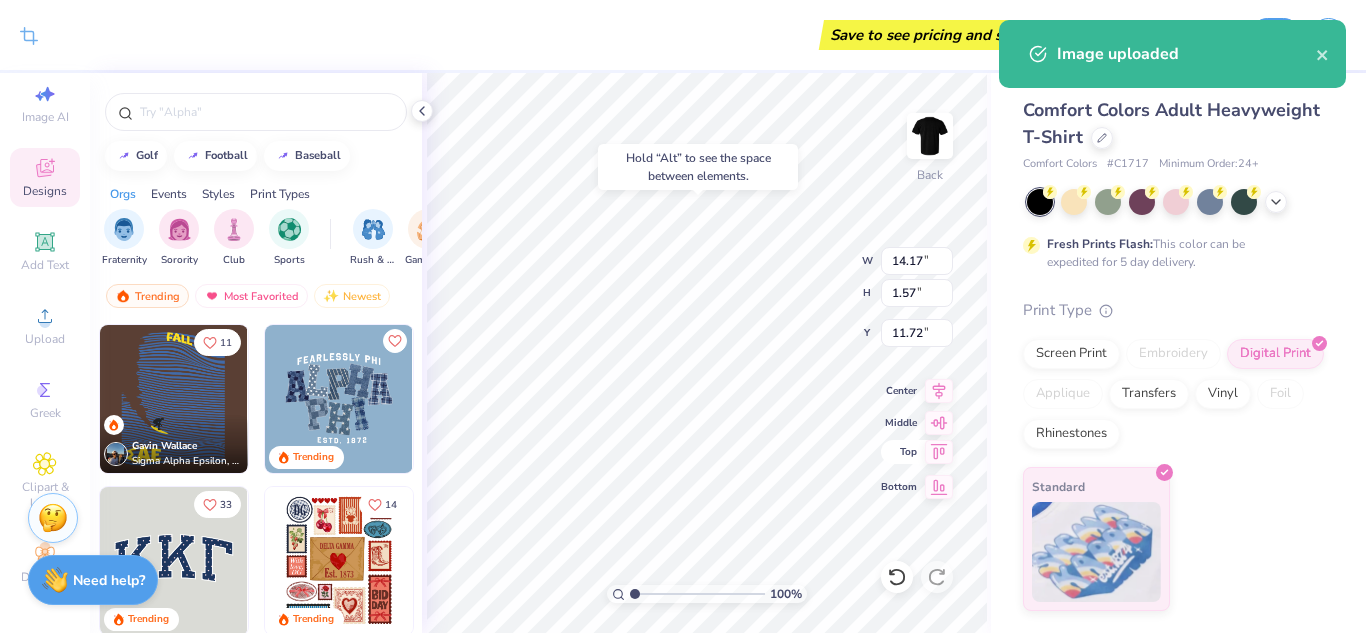type on "3.73" 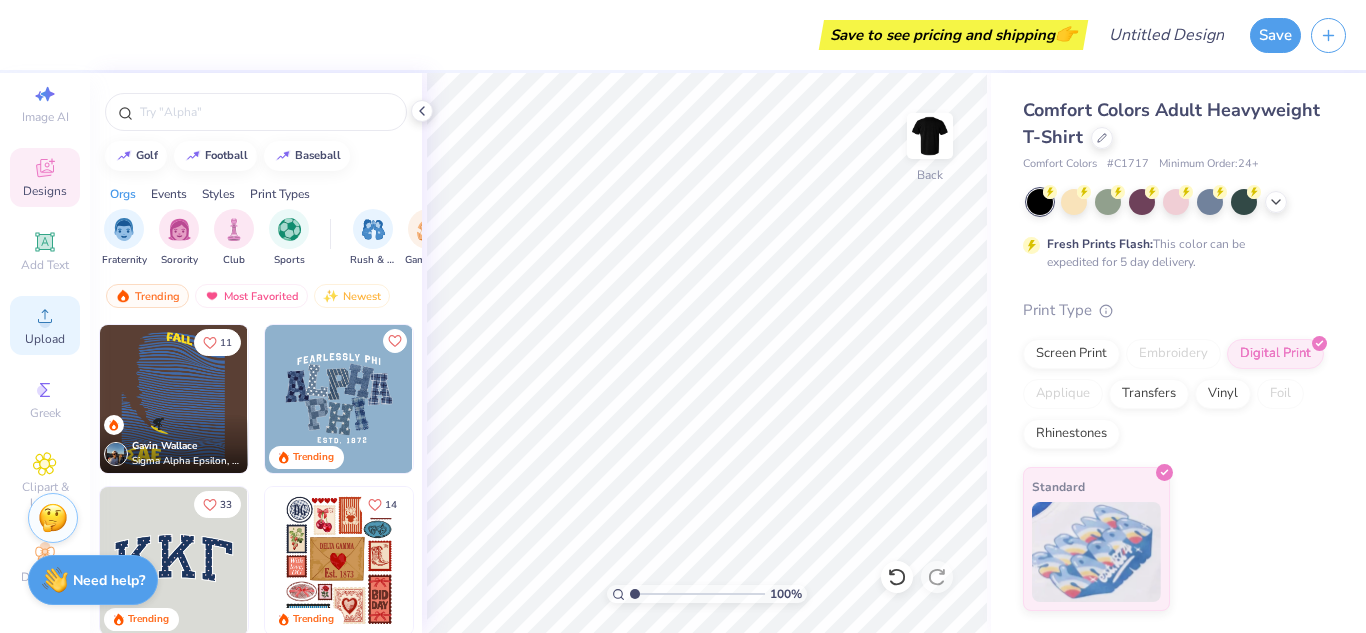 click 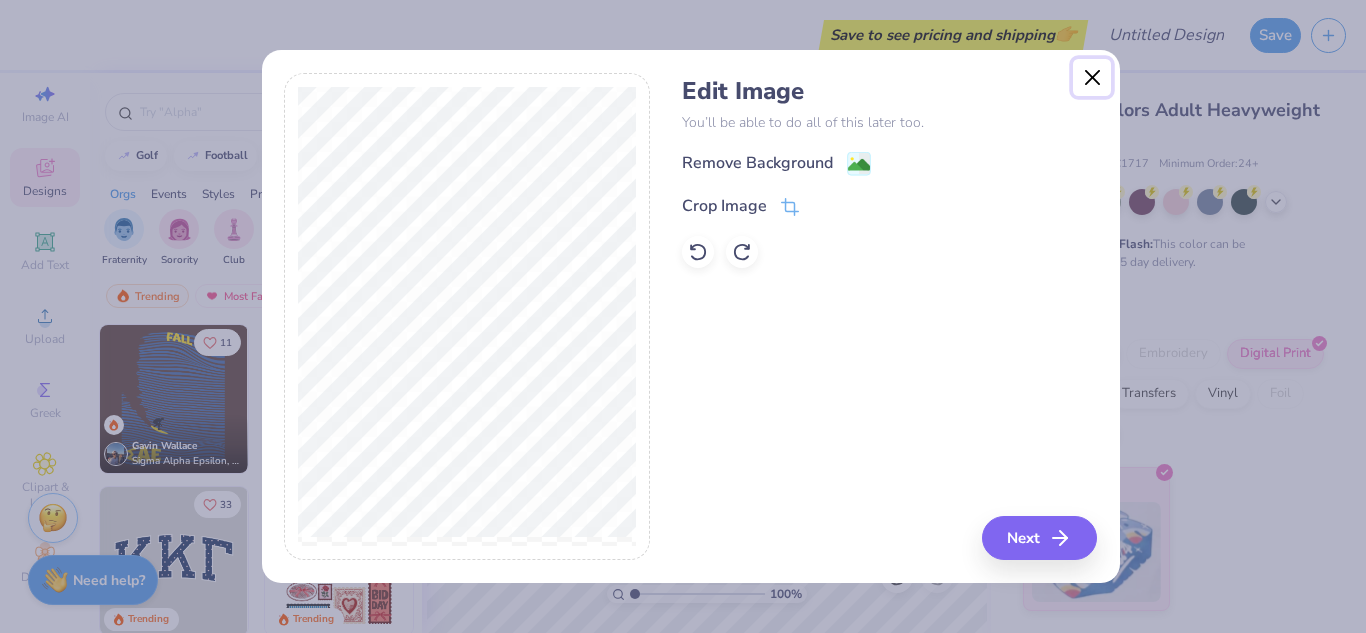 click at bounding box center (1092, 78) 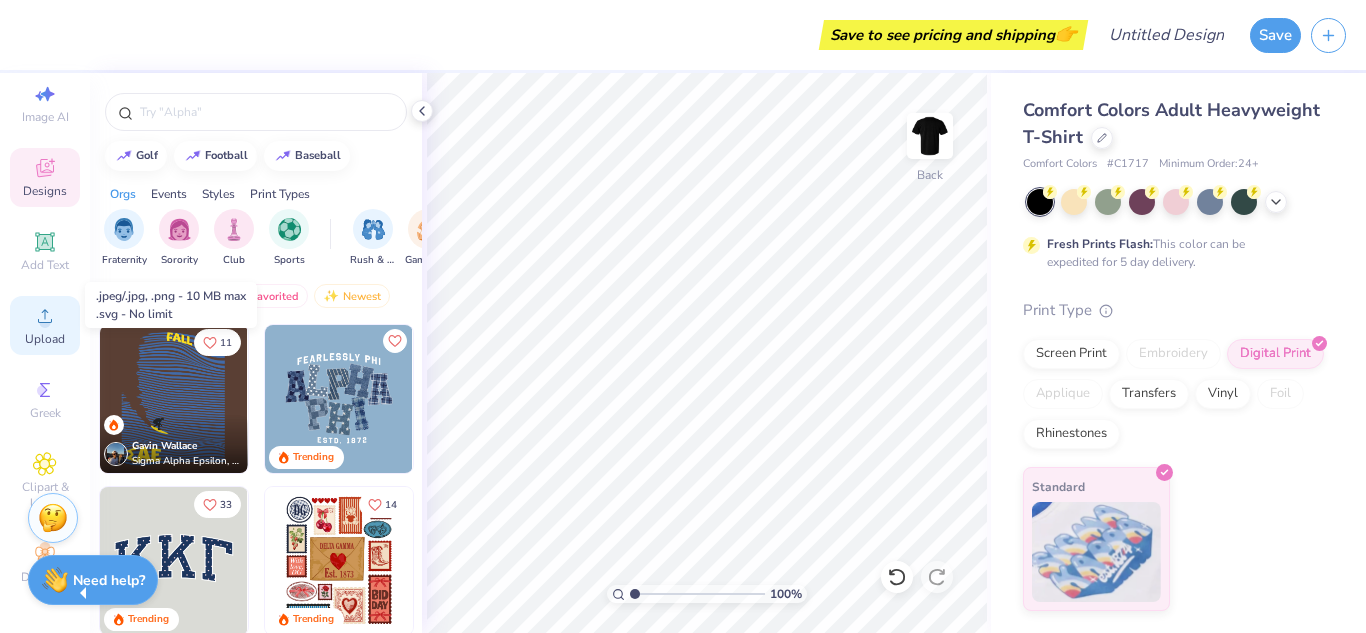 click on "Upload" at bounding box center (45, 325) 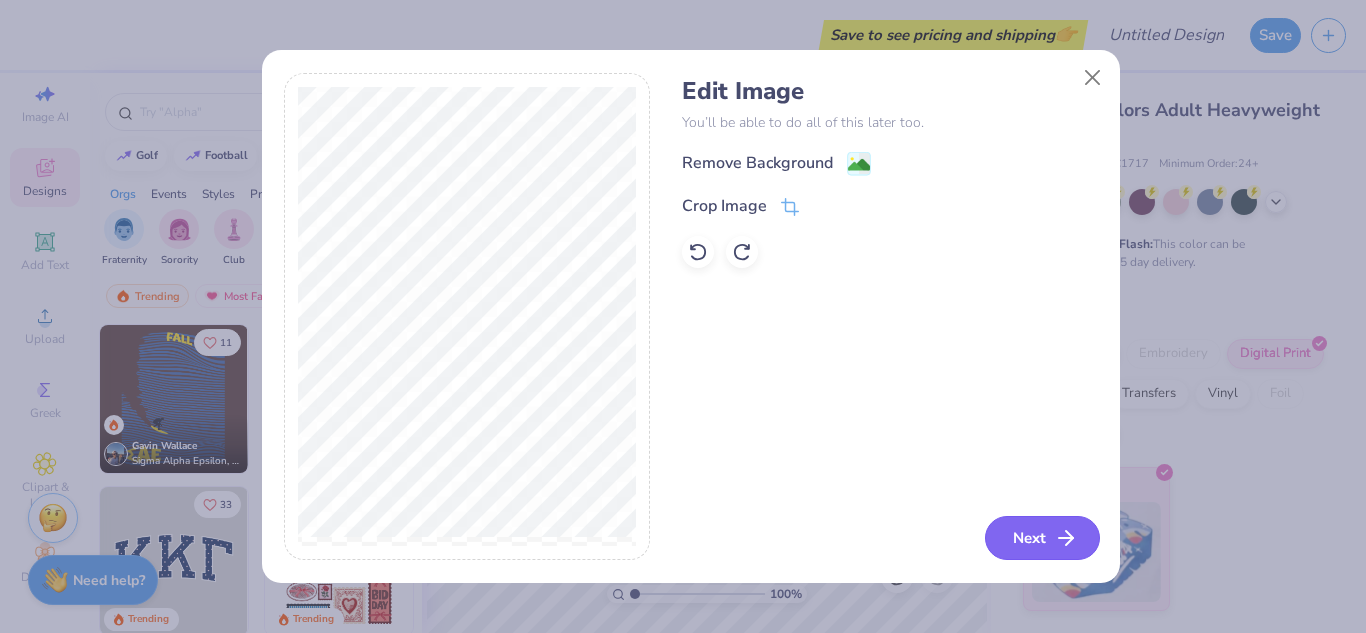 click on "Next" at bounding box center (1042, 538) 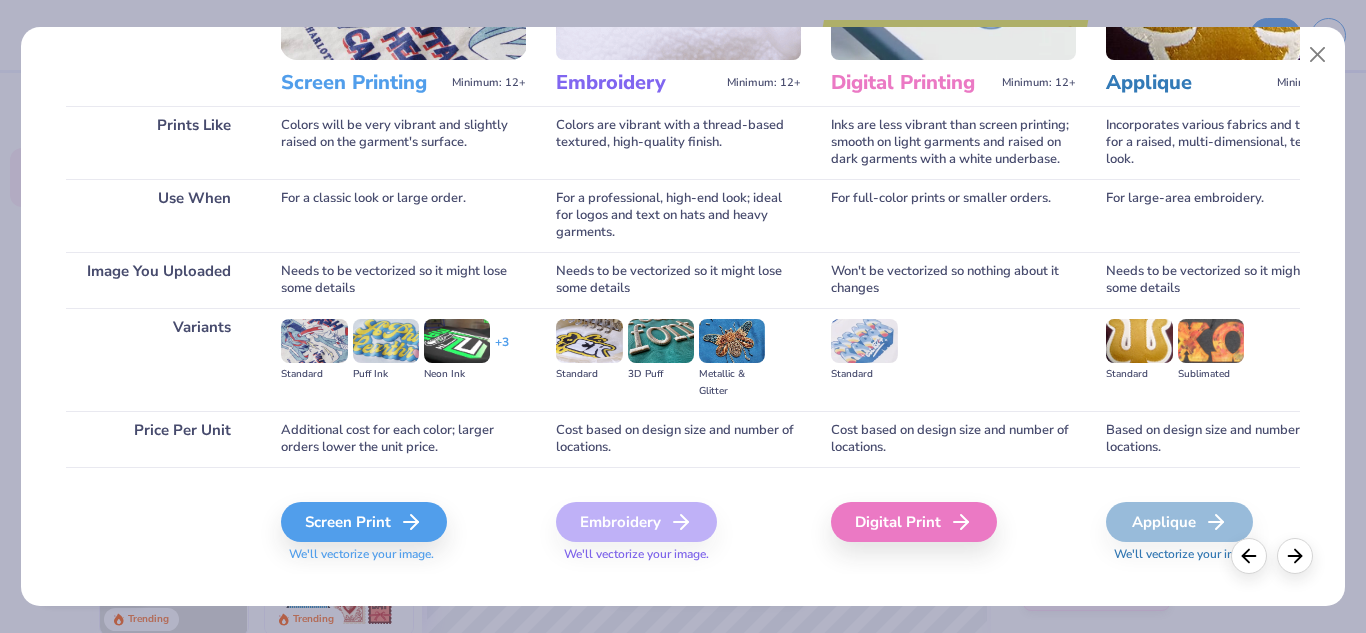 scroll, scrollTop: 264, scrollLeft: 0, axis: vertical 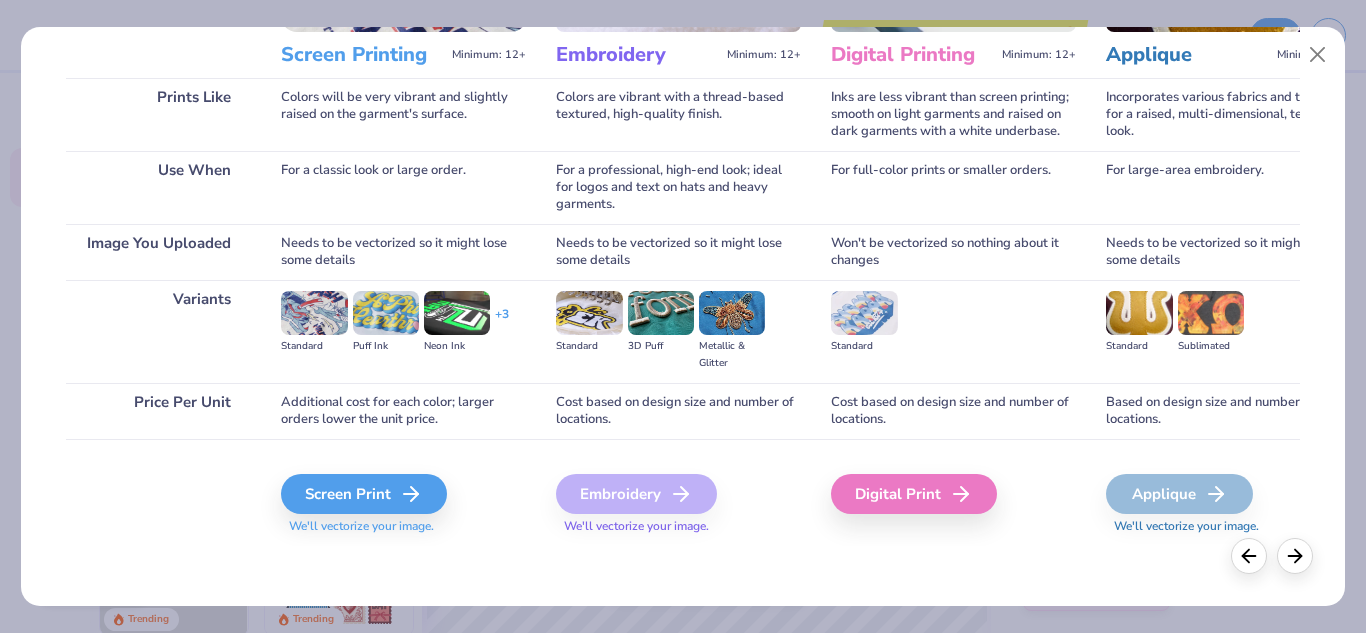click on "Digital Print" at bounding box center (953, 492) 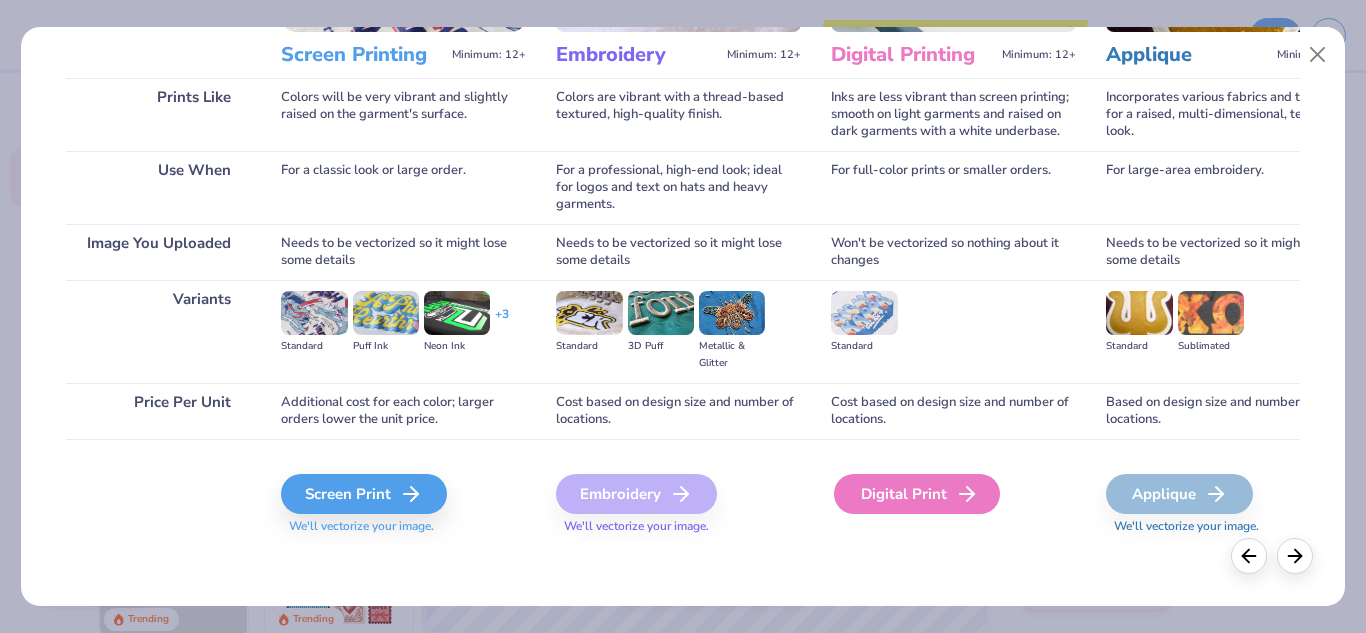 click on "Digital Print" at bounding box center [917, 494] 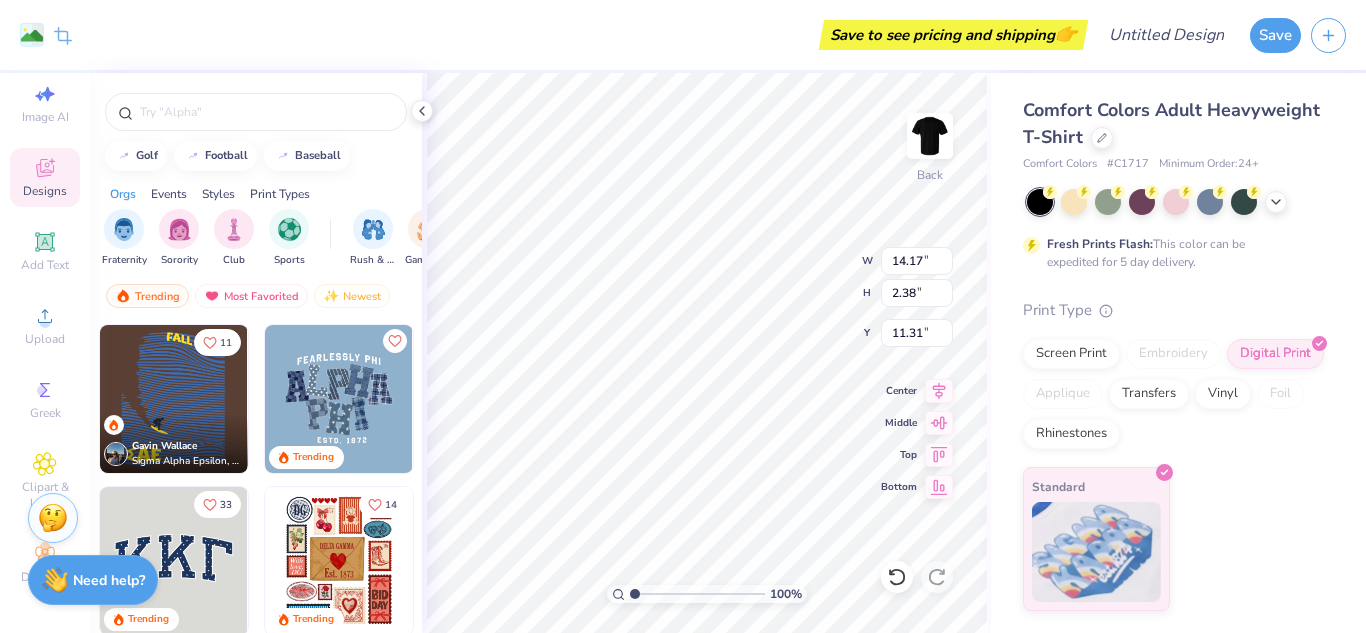 type on "2.73" 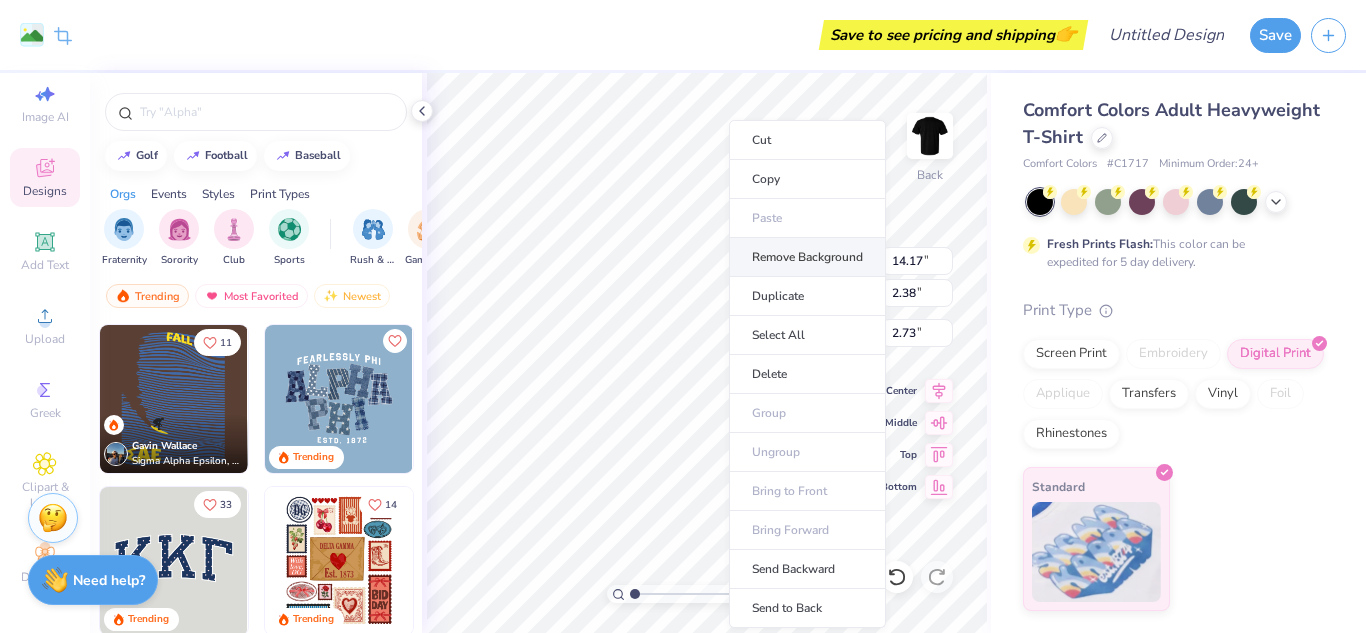 click on "Remove Background" at bounding box center (807, 257) 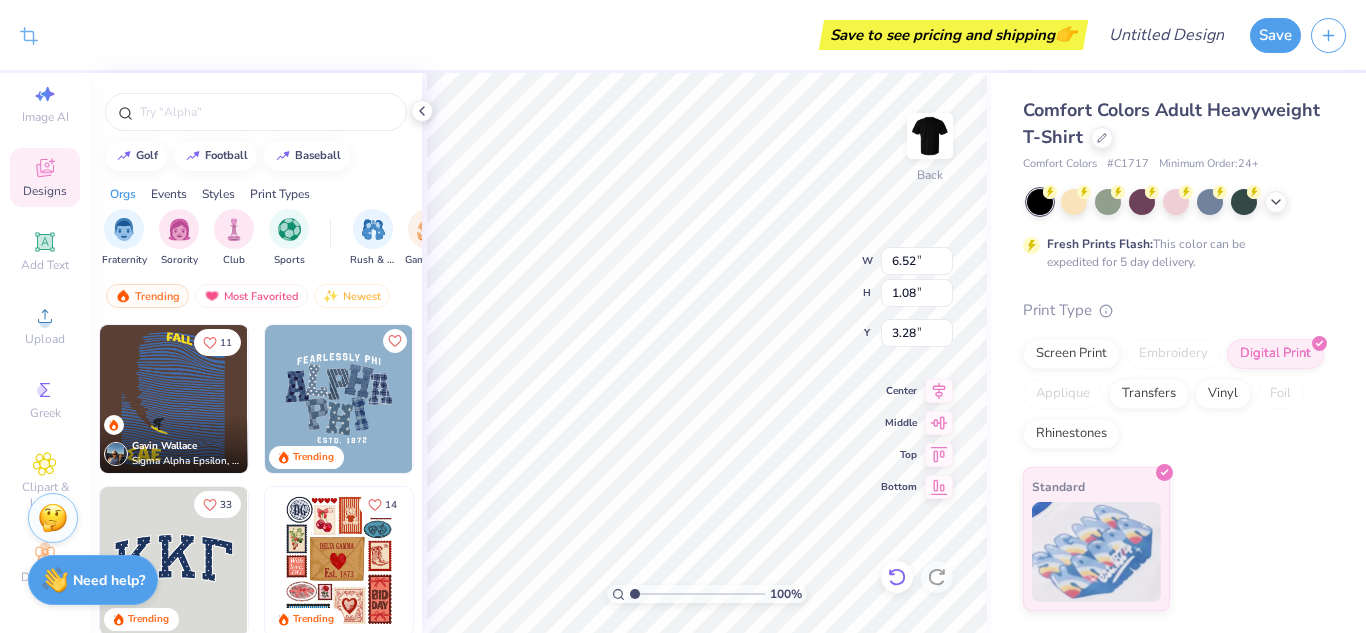 click 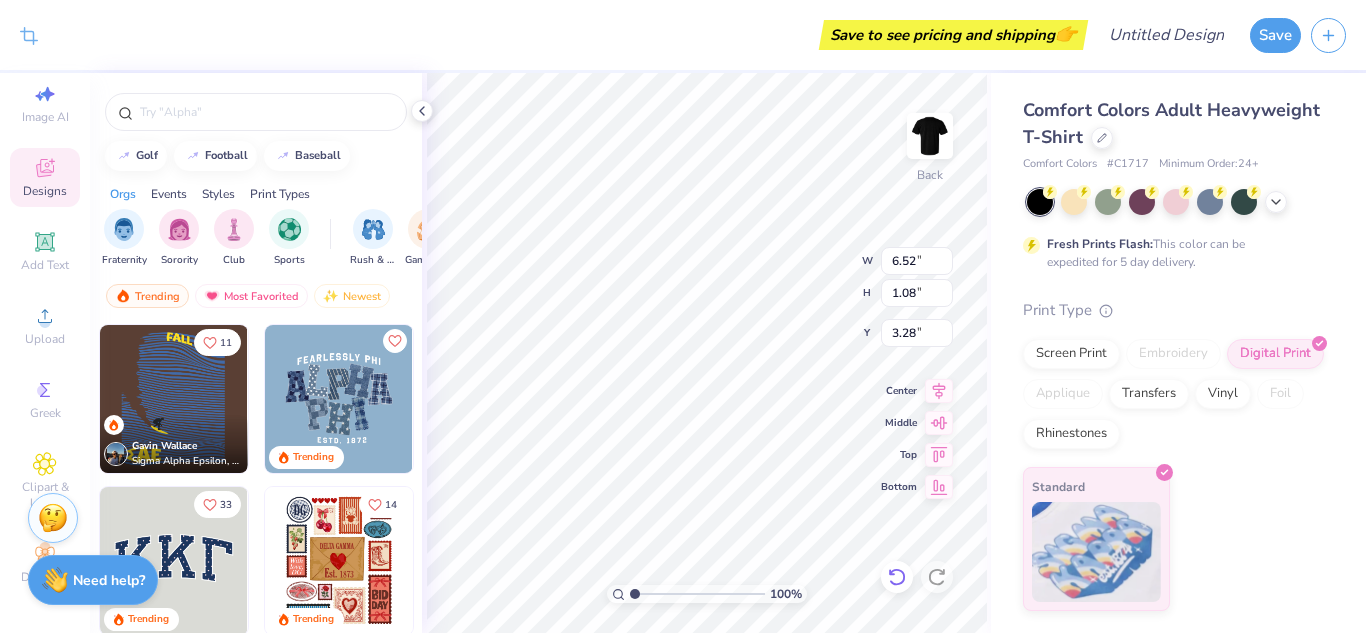 click 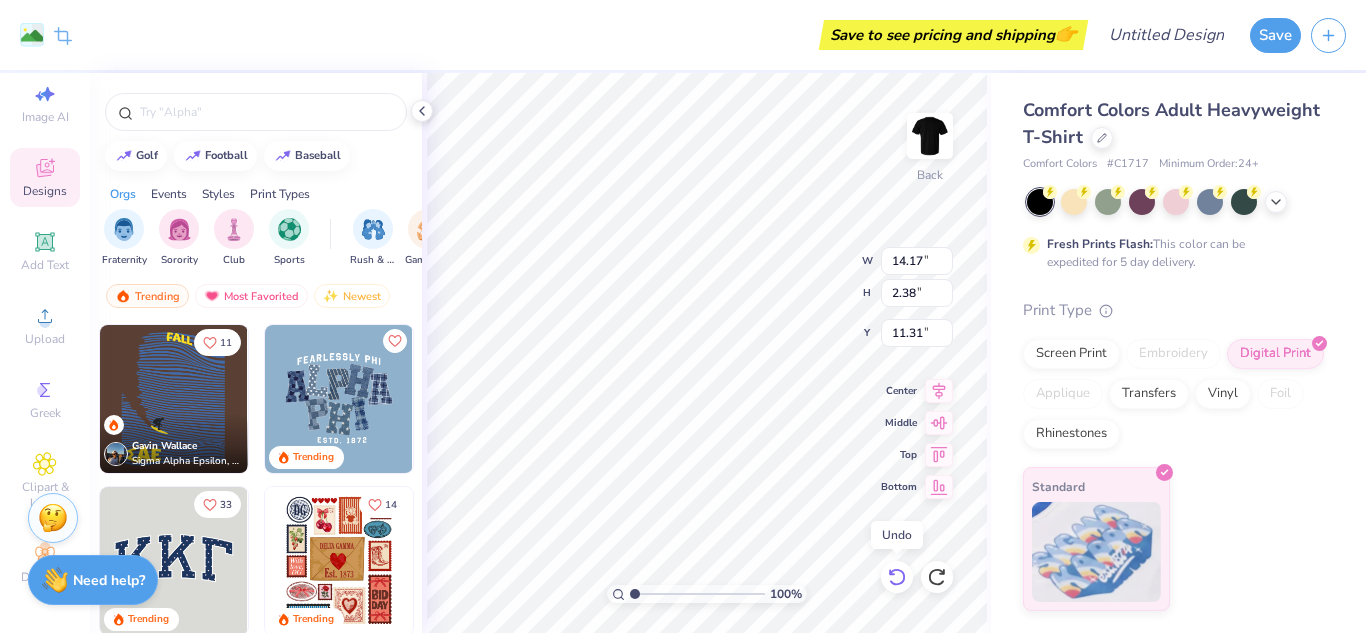 click 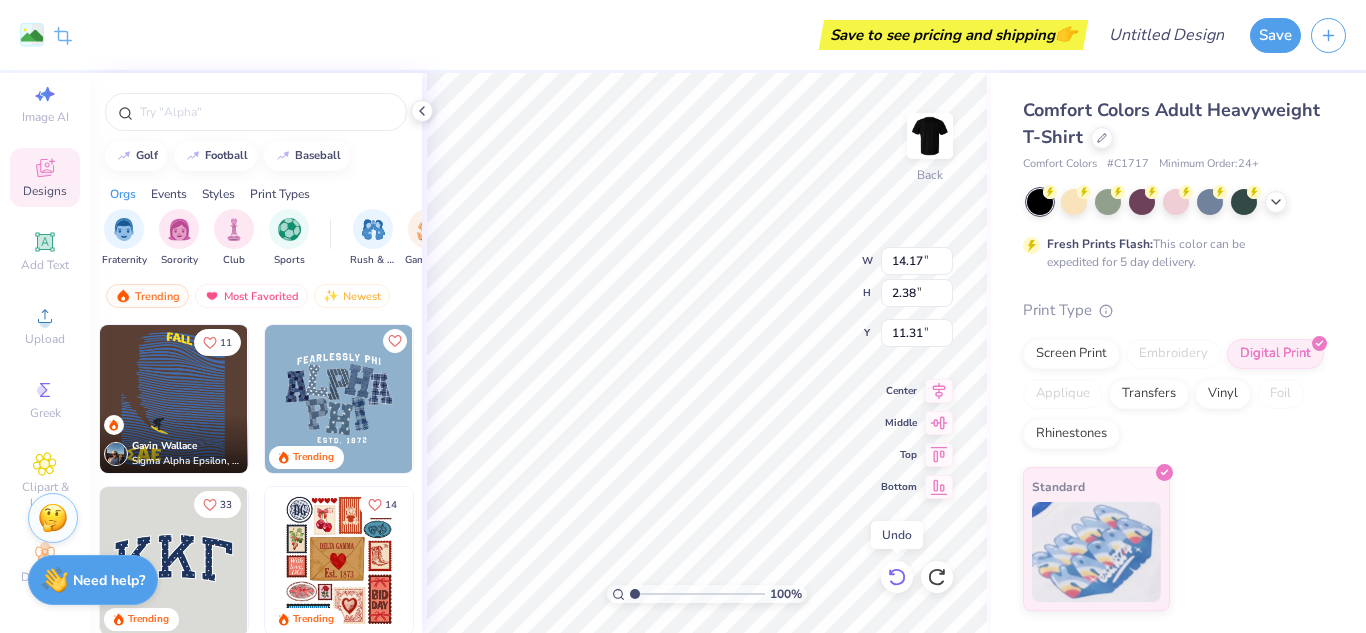 type on "14.17" 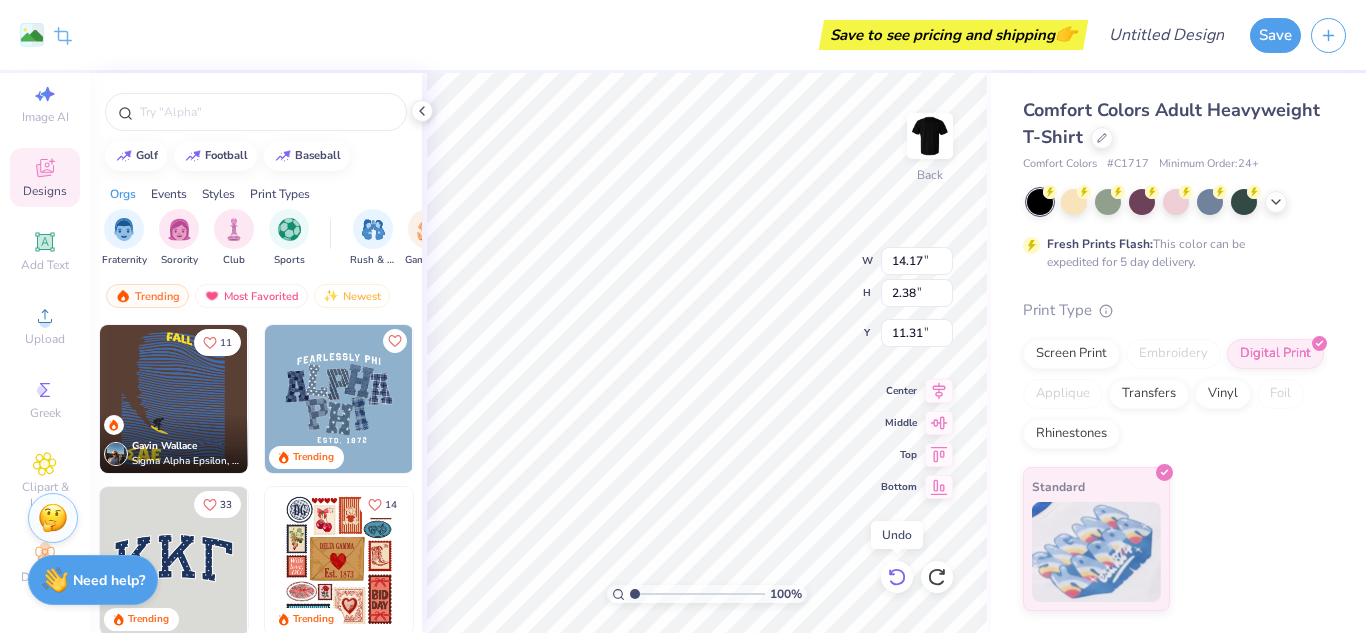 type on "2.38" 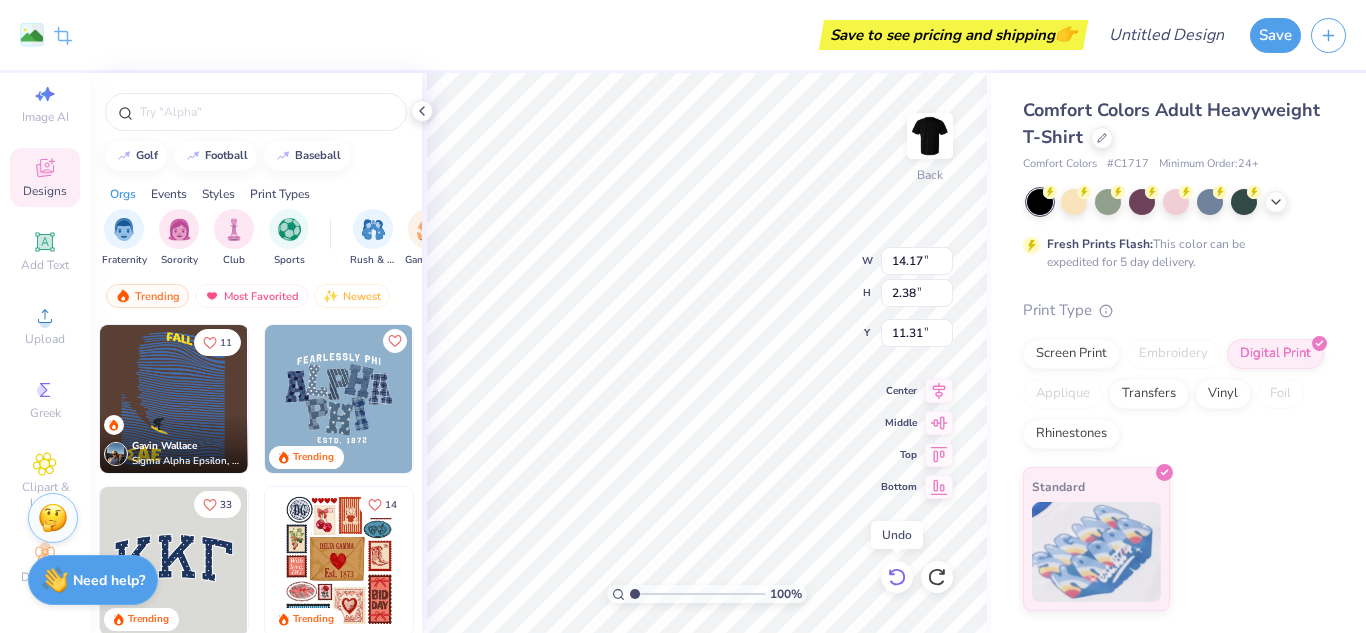 type on "11.31" 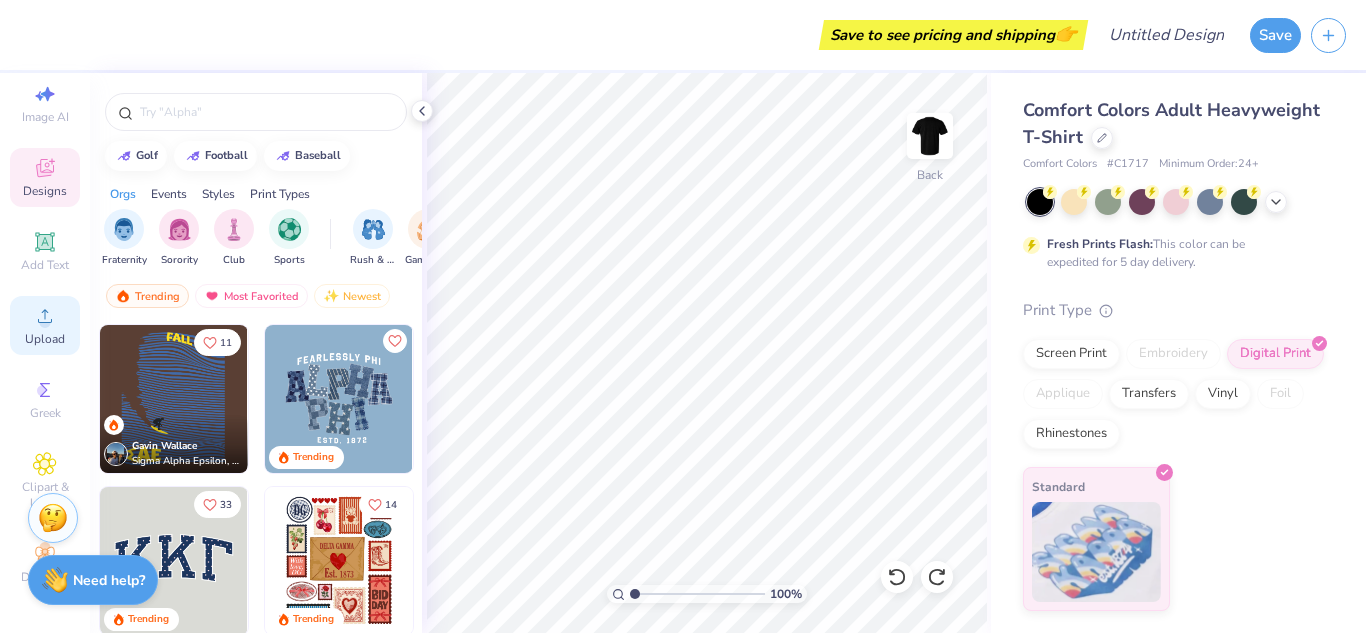 click on "Upload" at bounding box center (45, 325) 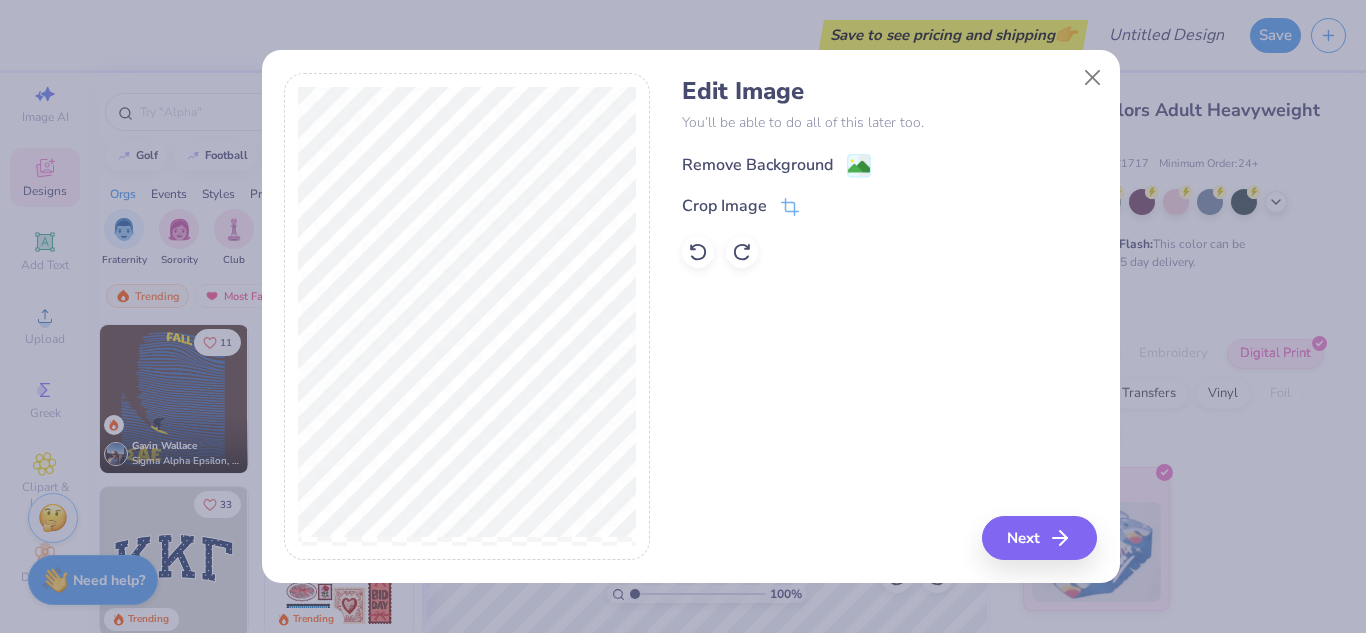 click on "Remove Background" at bounding box center [757, 165] 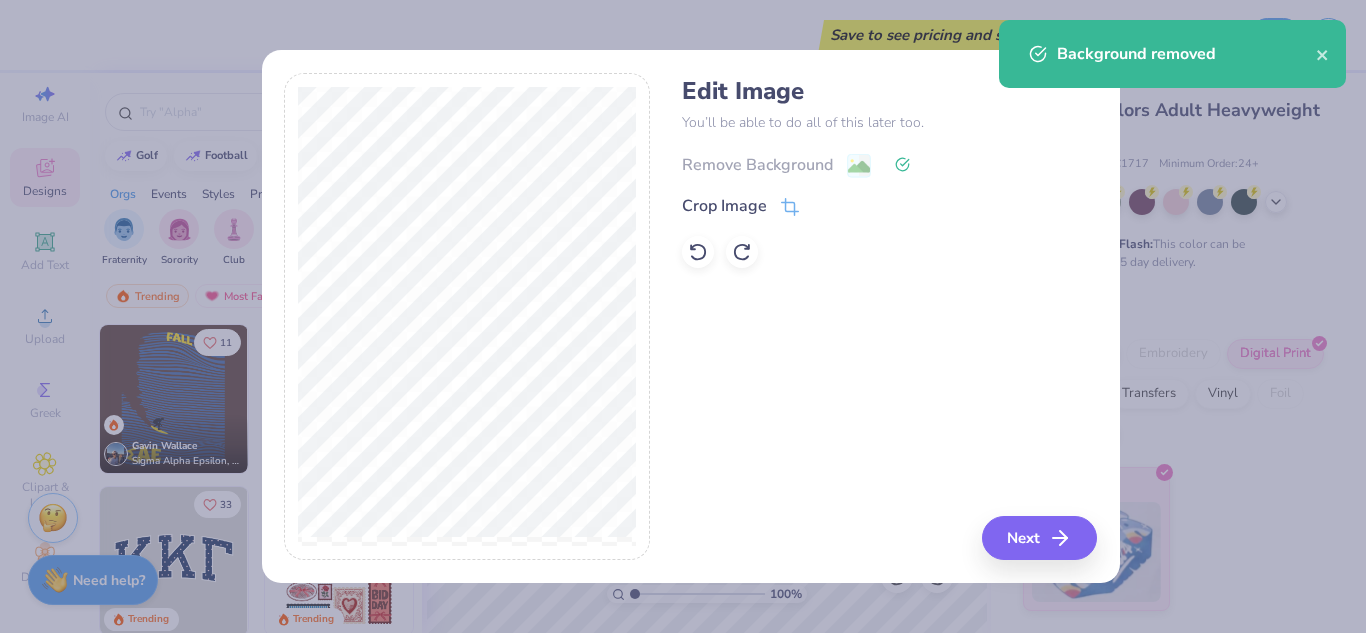 click on "Remove Background" at bounding box center [889, 163] 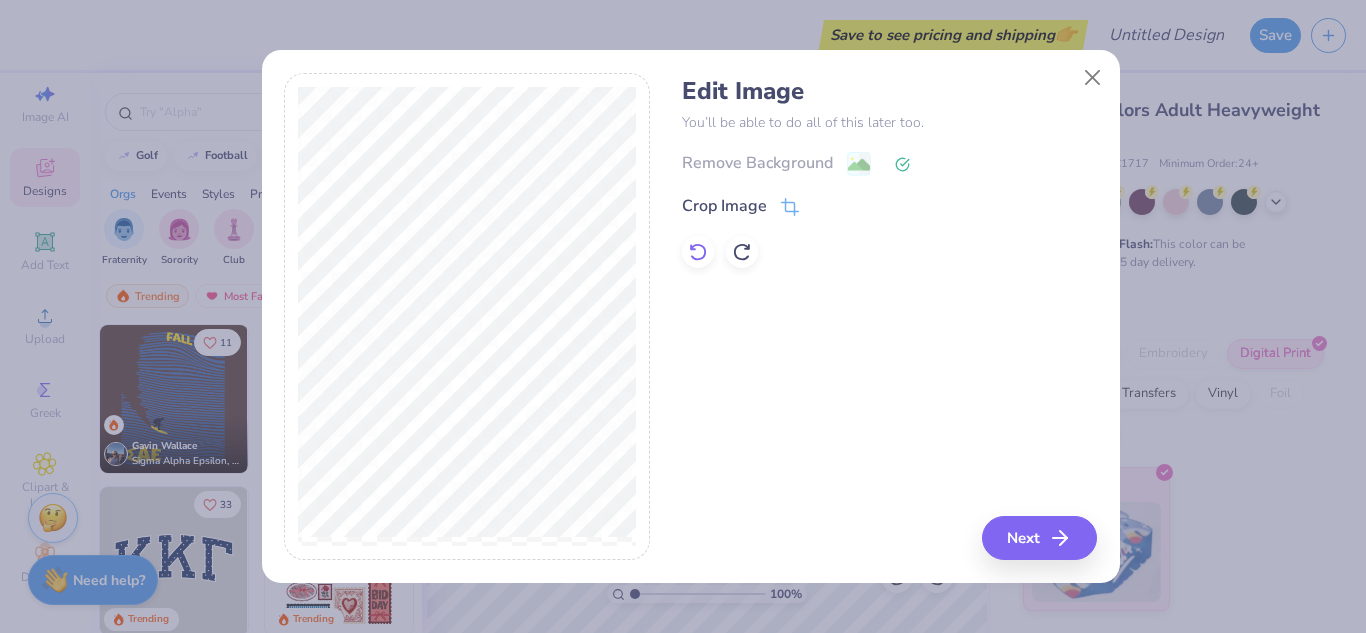 click 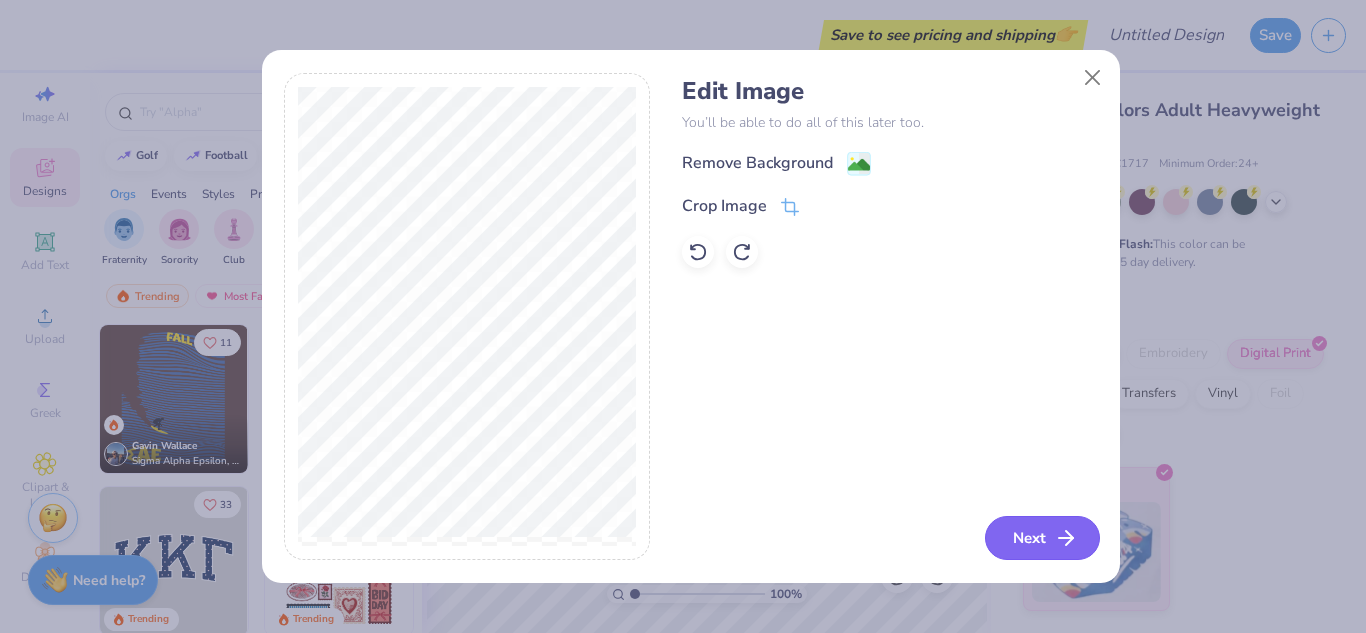 click on "Next" at bounding box center (1042, 538) 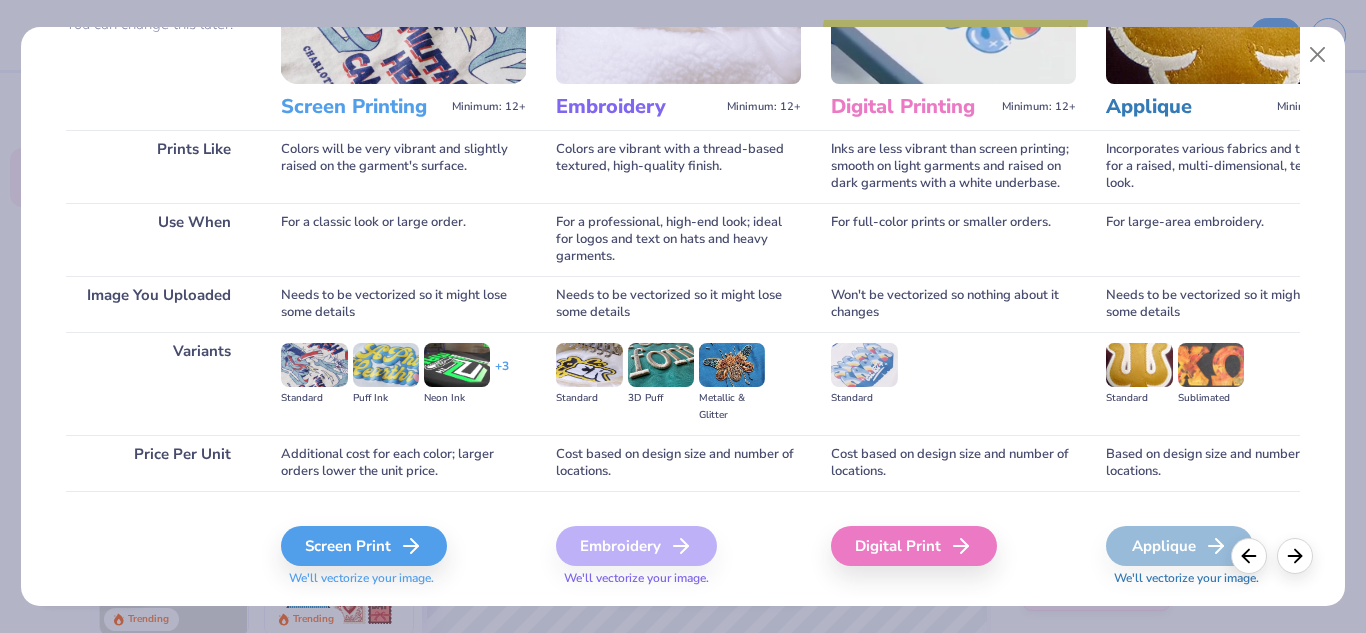 scroll, scrollTop: 264, scrollLeft: 0, axis: vertical 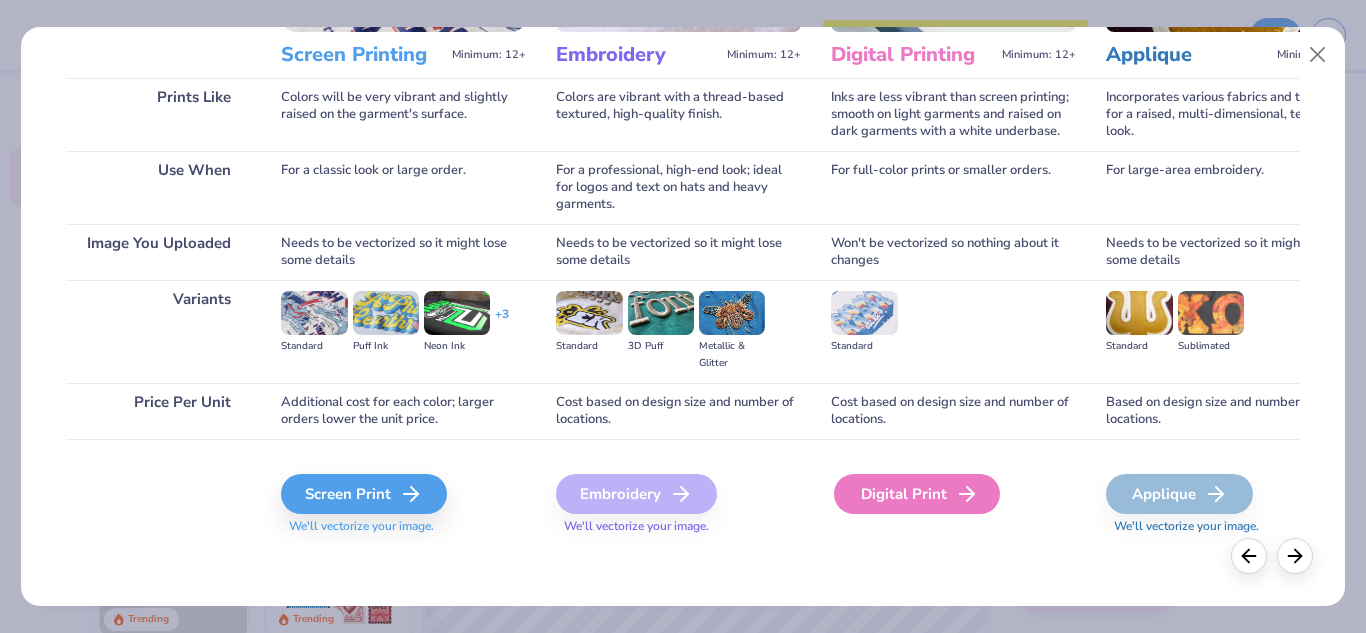 click 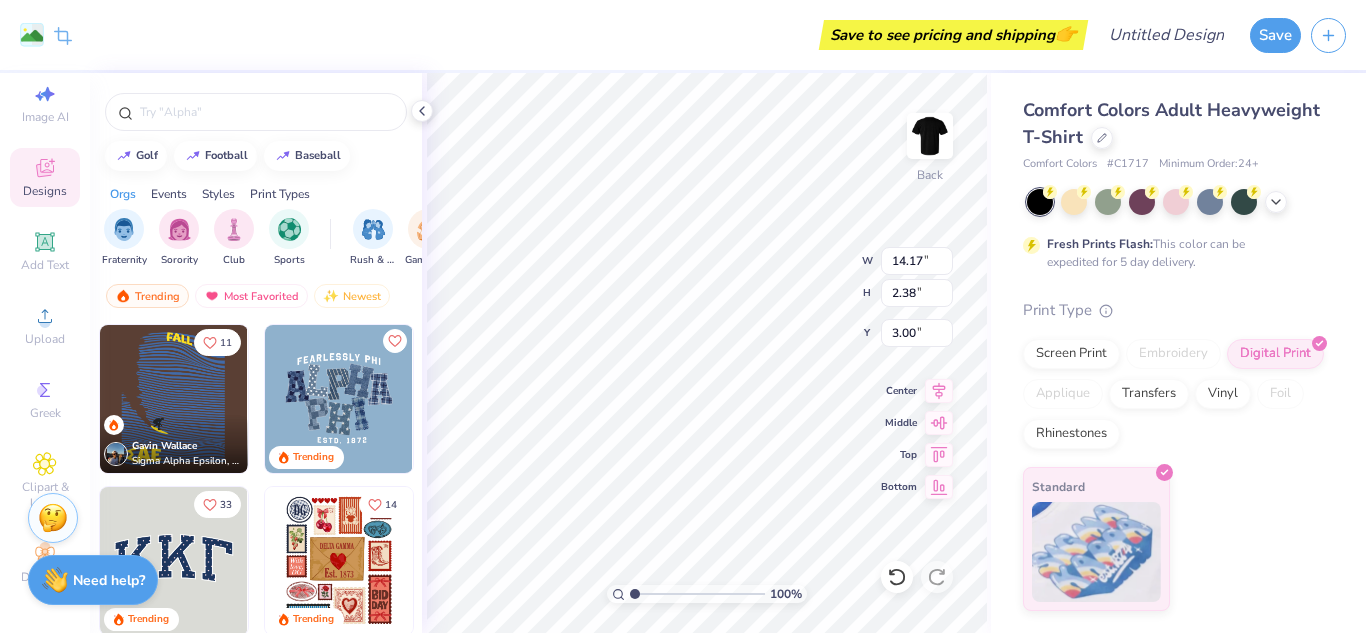 type on "4.03" 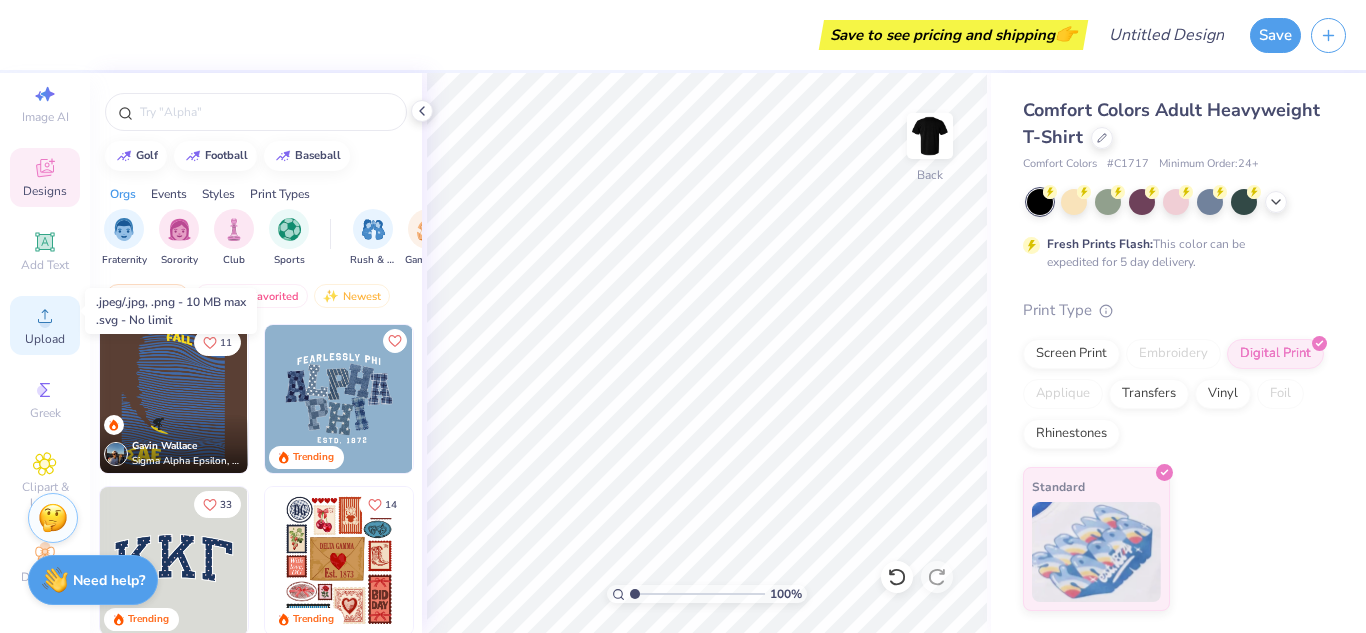 click on "Upload" at bounding box center (45, 325) 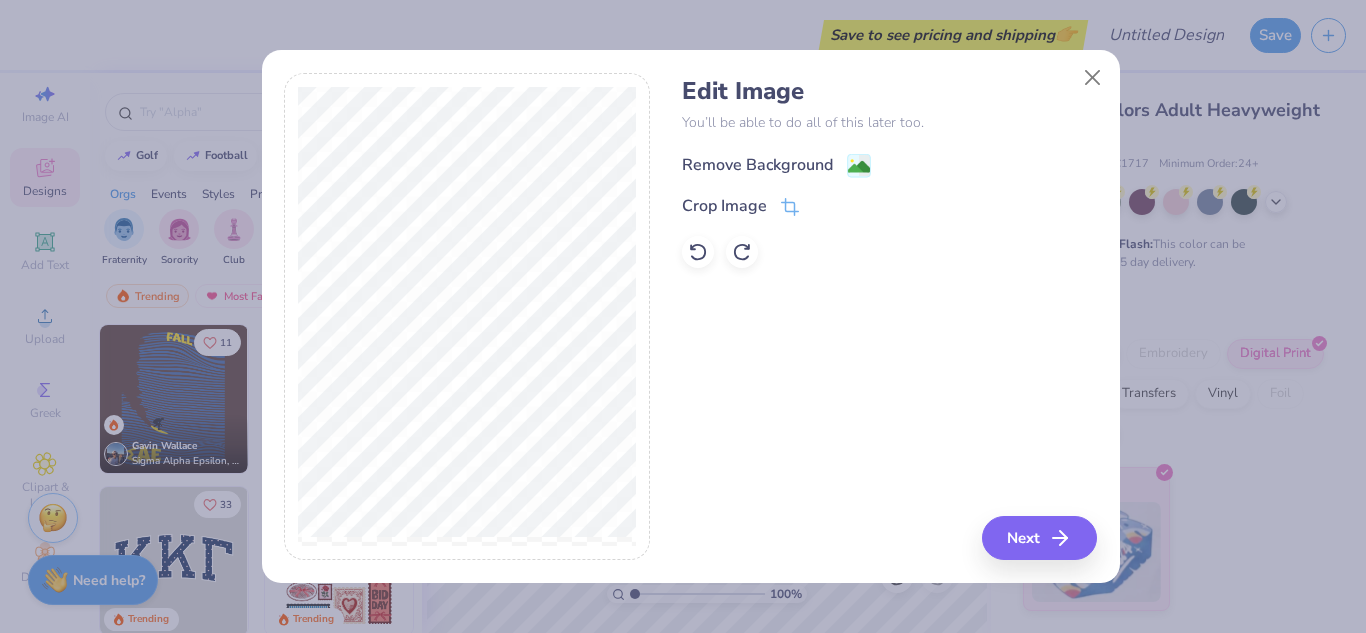 click on "Remove Background" at bounding box center (776, 165) 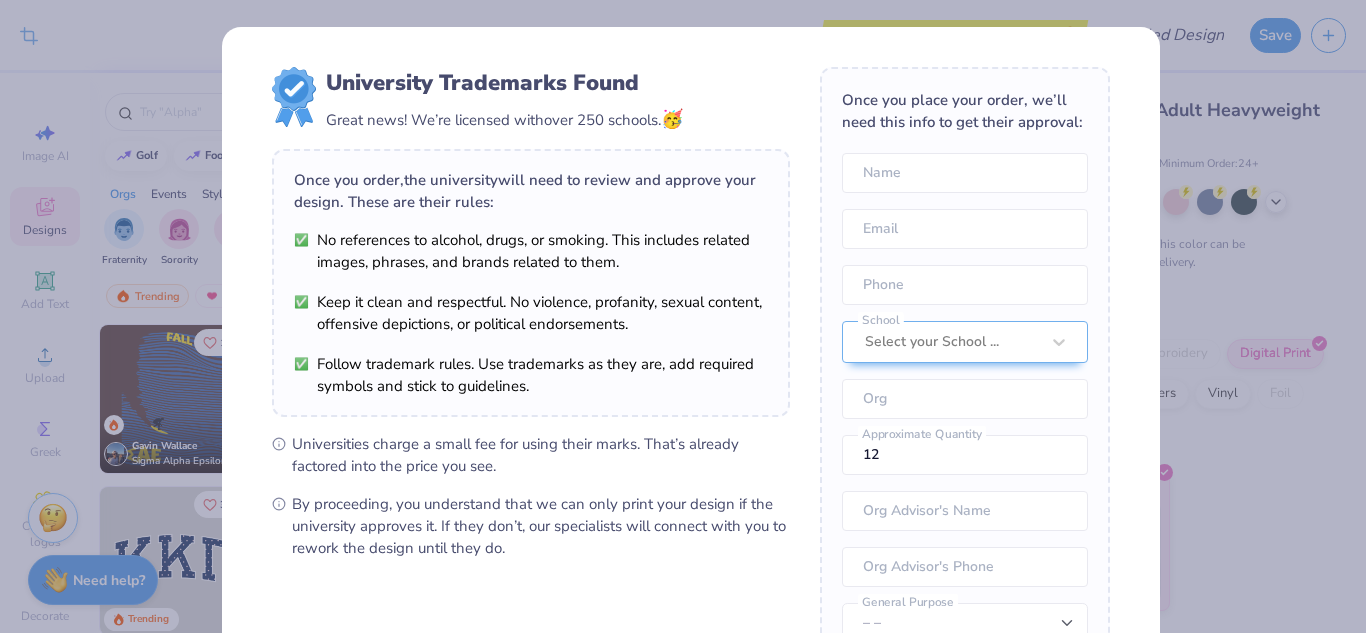 scroll, scrollTop: 0, scrollLeft: 0, axis: both 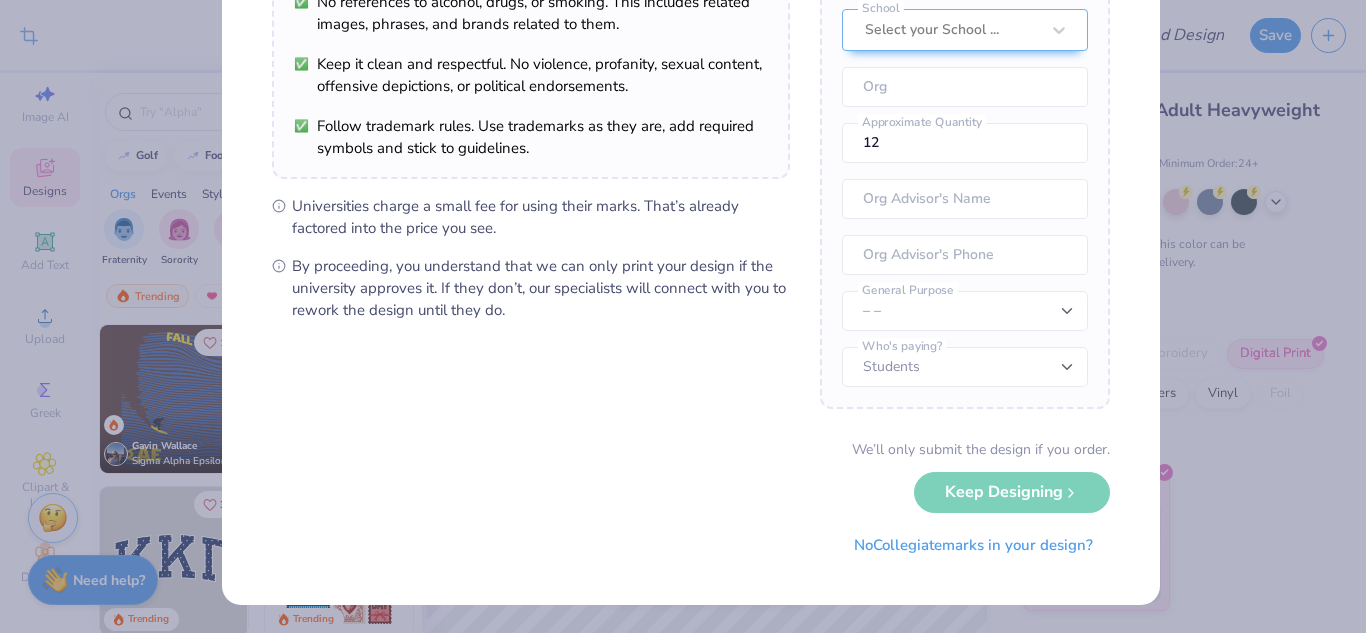 click on "University Trademarks Found Great news! We’re licensed with  over 250 schools. 🥳 Once you order,  the university  will need to review and approve your design. These are their rules: No references to alcohol, drugs, or smoking. This includes related images, phrases, and brands related to them. Keep it clean and respectful. No violence, profanity, sexual content, offensive depictions, or political endorsements. Follow trademark rules. Use trademarks as they are, add required symbols and stick to guidelines. Universities charge a small fee for using their marks. That’s already factored into the price you see. By proceeding, you understand that we can only print your design if the university approves it. If they don’t, our specialists will connect with you to rework the design until they do. Once you place your order, we’ll need this info to get their approval: Name Email Phone Select your School ... School Org 12 Approximate Quantity Org Advisor's Name Org Advisor's Phone – – General Purpose No" at bounding box center [683, 316] 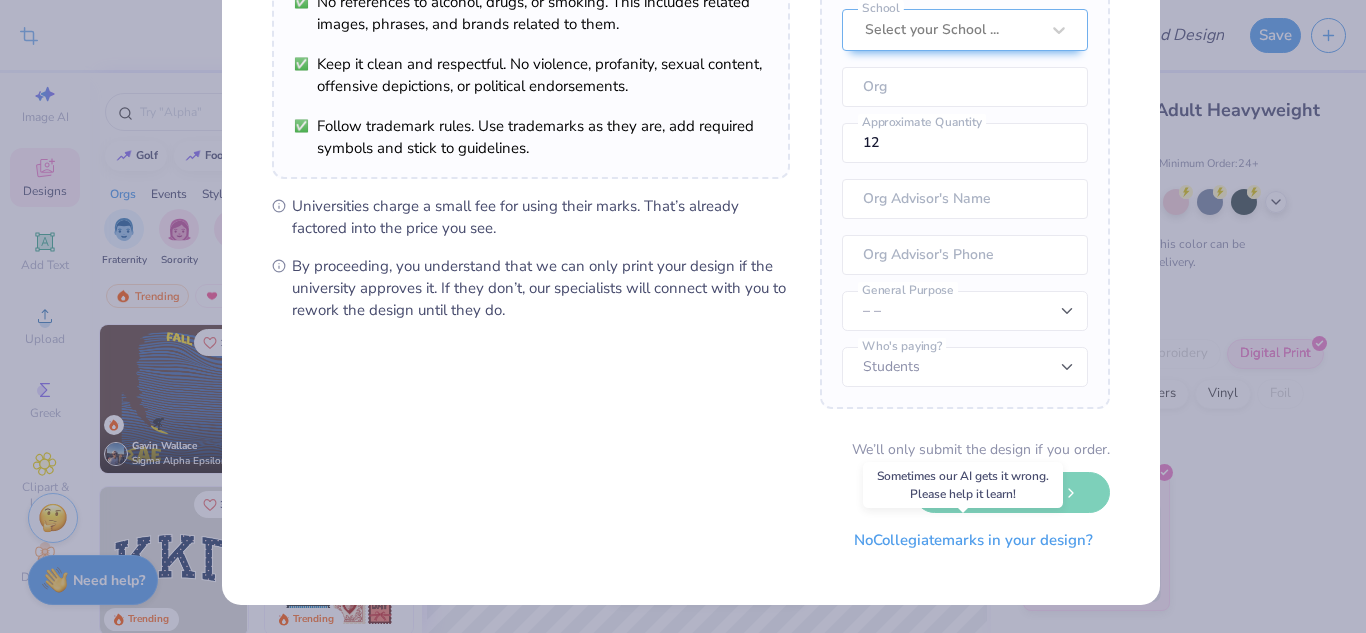 click on "No  Collegiate  marks in your design?" at bounding box center (973, 540) 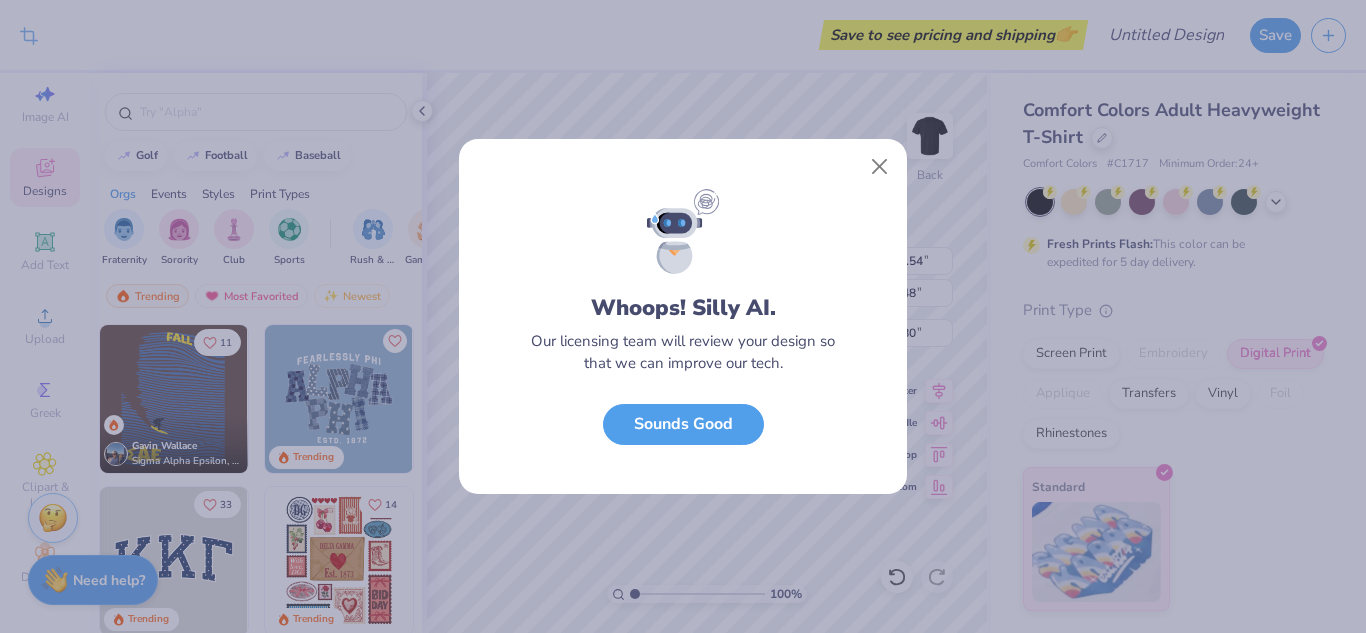 scroll, scrollTop: 10, scrollLeft: 0, axis: vertical 